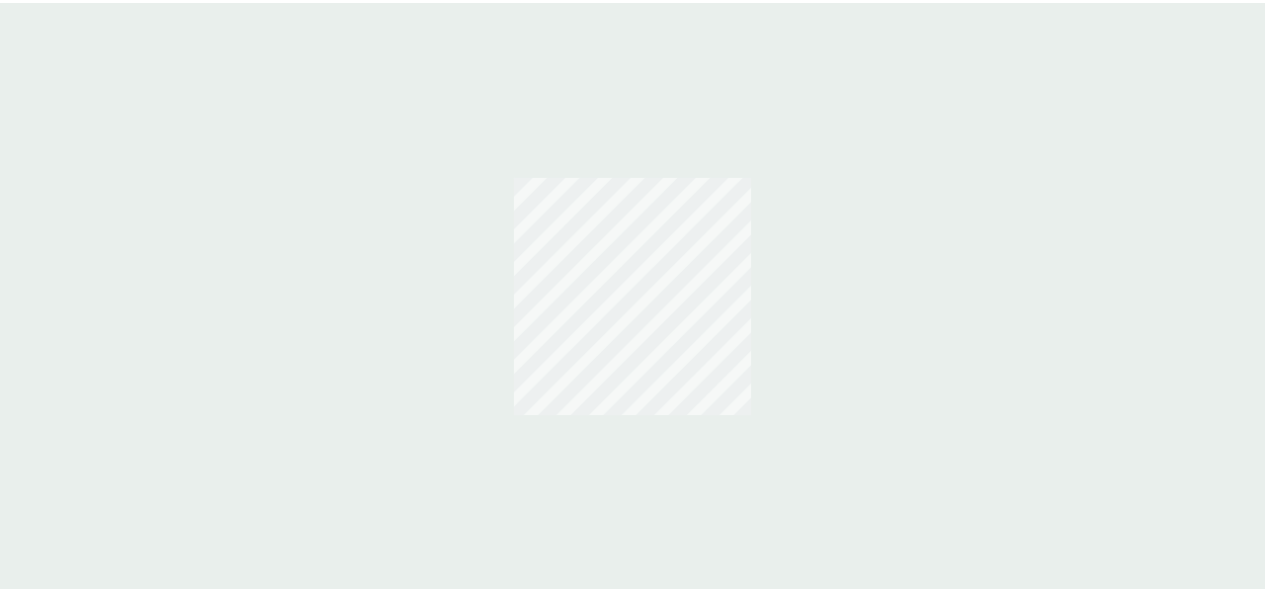 scroll, scrollTop: 0, scrollLeft: 0, axis: both 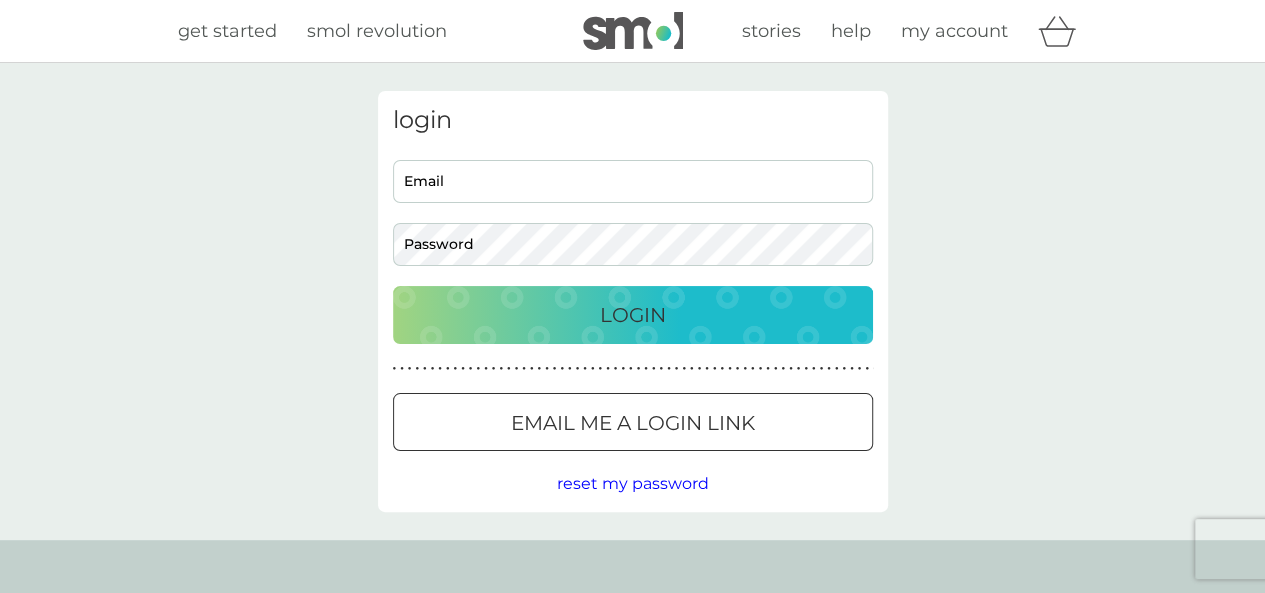 type on "pippa2603@gmail.com" 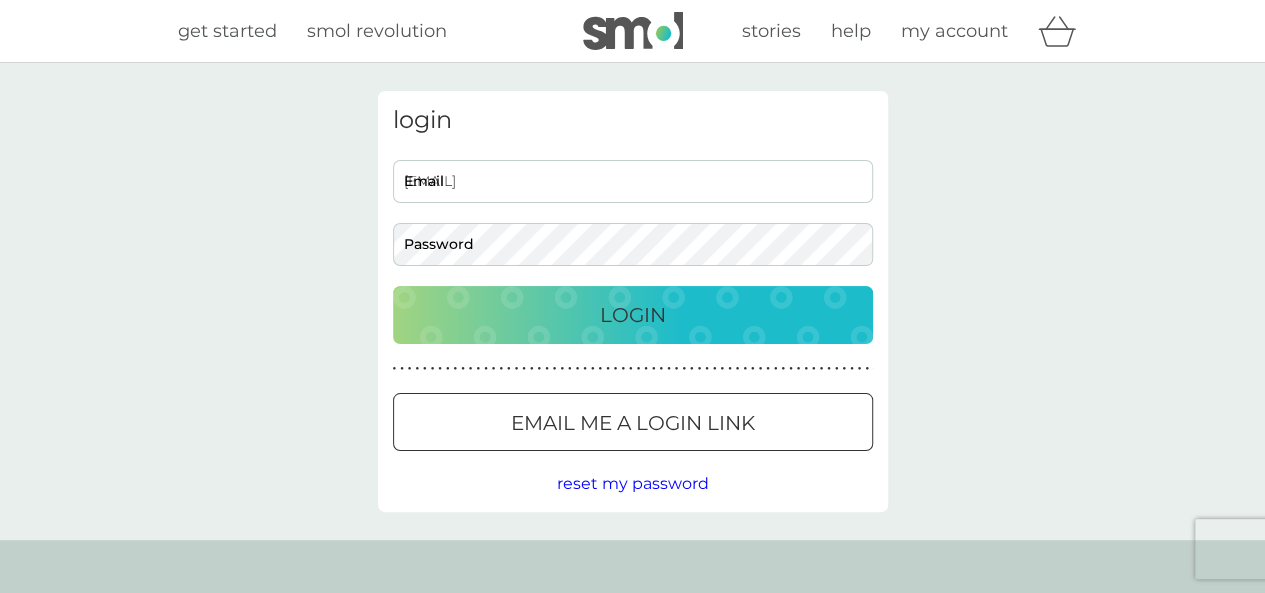 click on "Preferences Decline Accept get started smol revolution stories help my account login pippa2603@gmail.com Email Password Login ● ● ● ● ● ● ● ● ● ● ● ● ● ● ● ● ● ● ● ● ● ● ● ● ● ● ● ● ● ● ● ● ● ● ● ● ● ● ● ● ● ● ● ● ● ● ● ● ● ● ● ● ● ● ● ● ● ● ● ● ● ● ● ● ● ● ● ● ● ● Email me a login link reset my password Help help@smolproducts.com help centre safety first carton recycling rinse and return Company smol revolution smol stories our claims our impact report modern slavery statement Work With Us influencers partnerships press careers hygiene poverty B Corp. © 2018 - 2025 smol limited UK Select a new location: Deutschland France privacy policy terms of service" at bounding box center (632, 495) 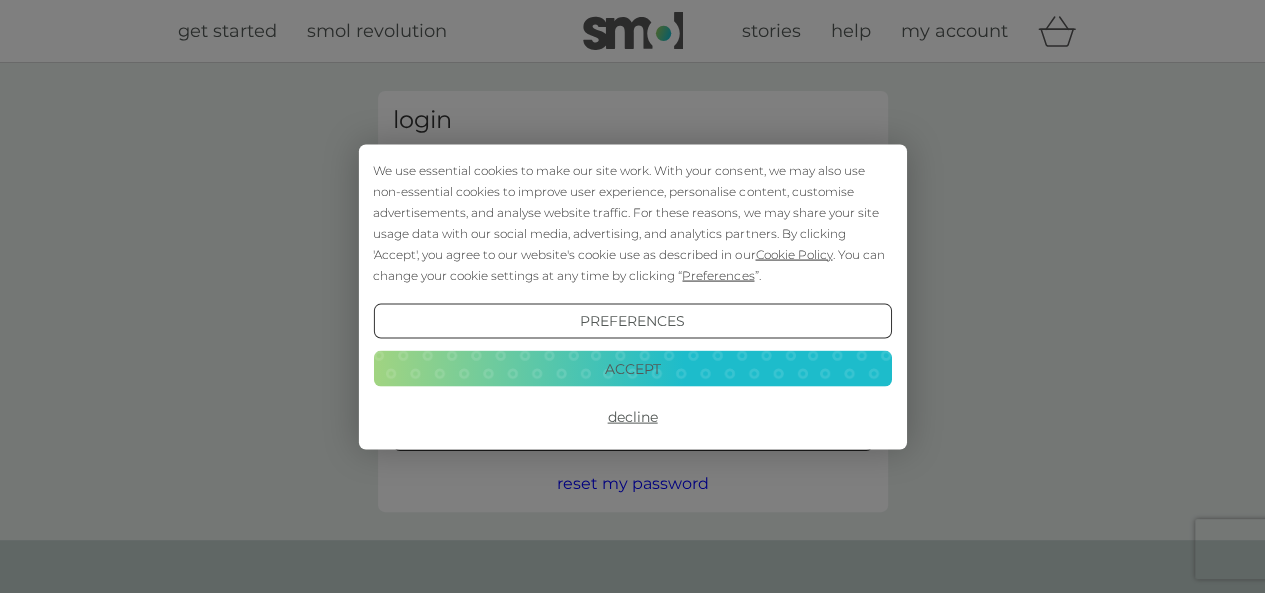 scroll, scrollTop: 0, scrollLeft: 0, axis: both 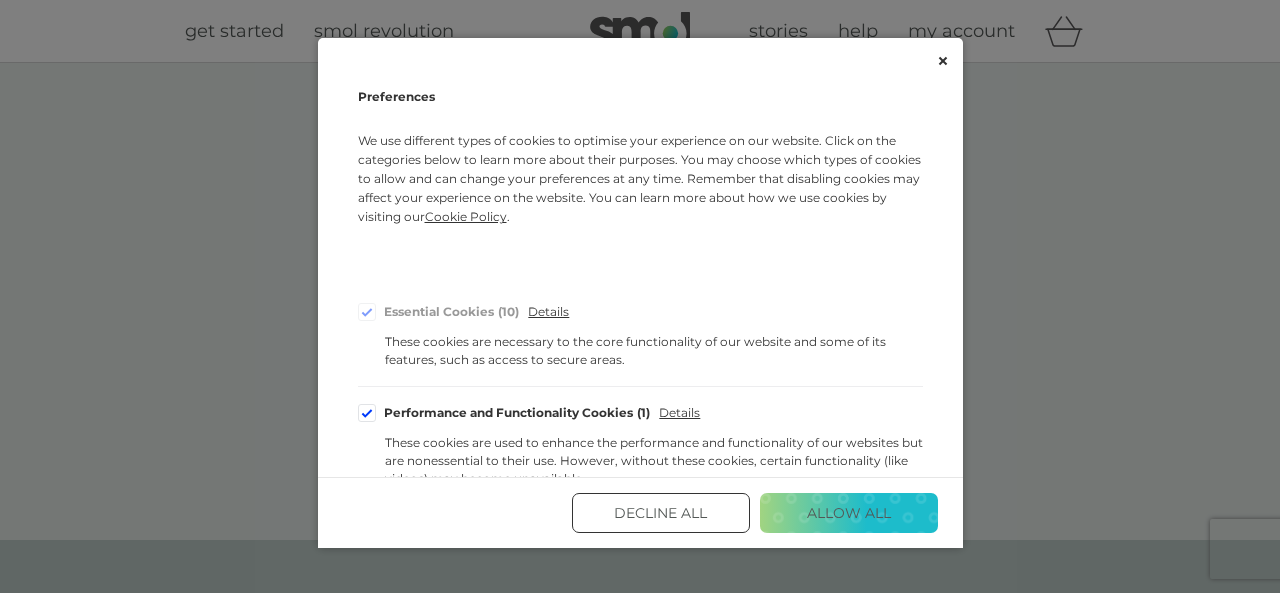 click on "Decline All" at bounding box center [661, 513] 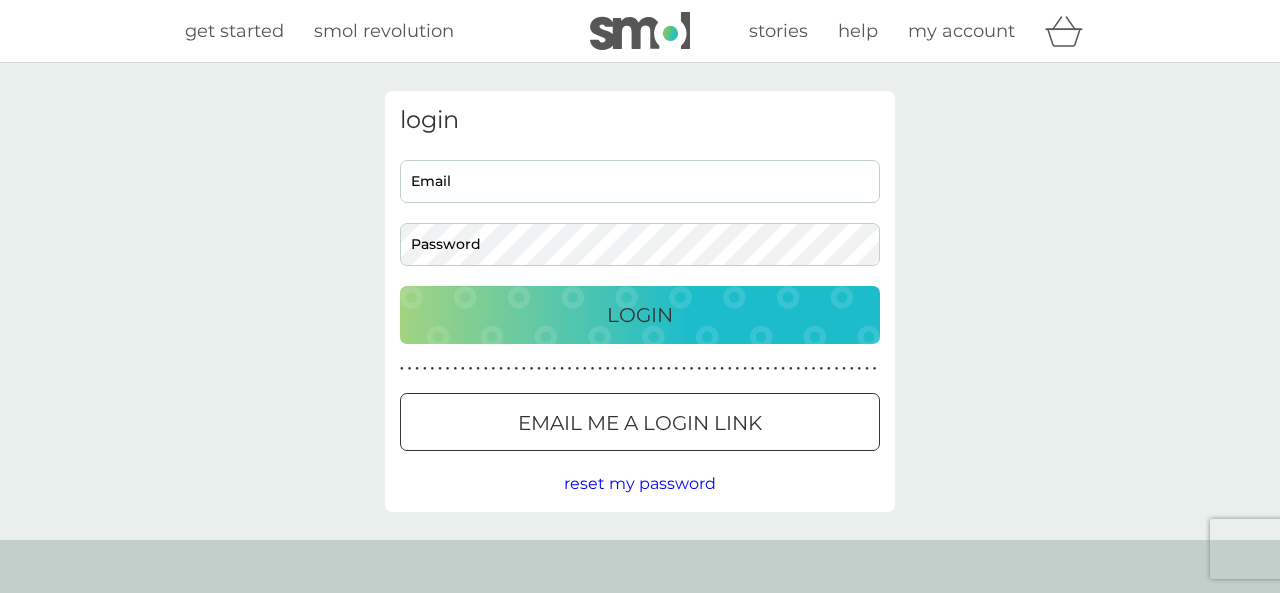 type on "[EMAIL]" 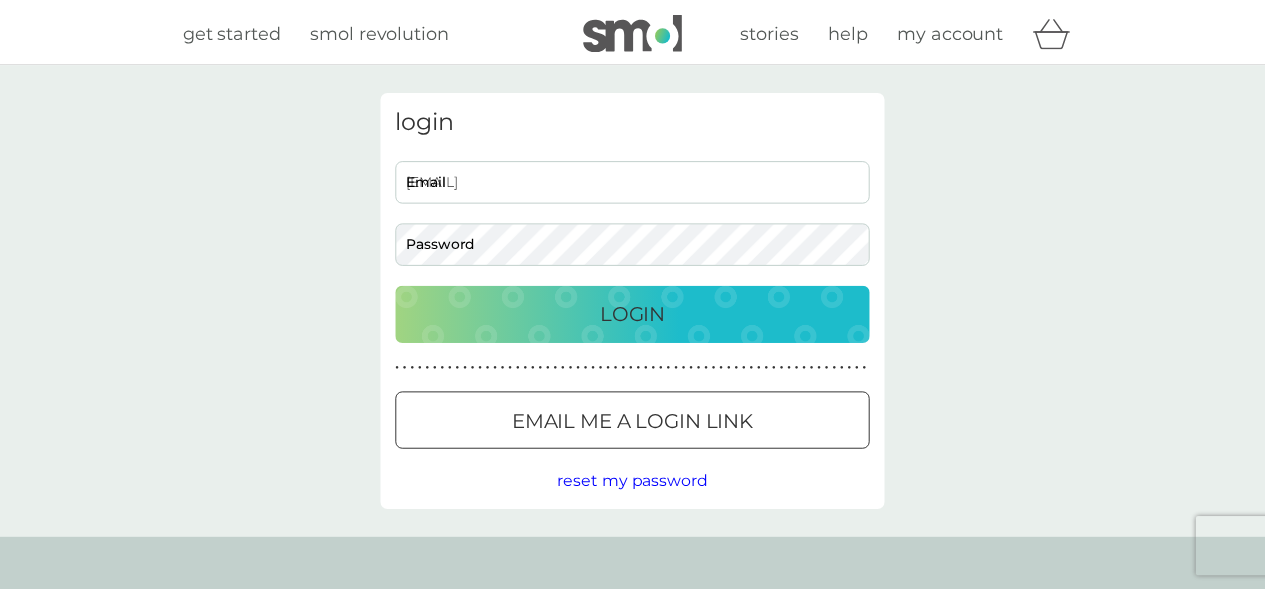 scroll, scrollTop: 0, scrollLeft: 0, axis: both 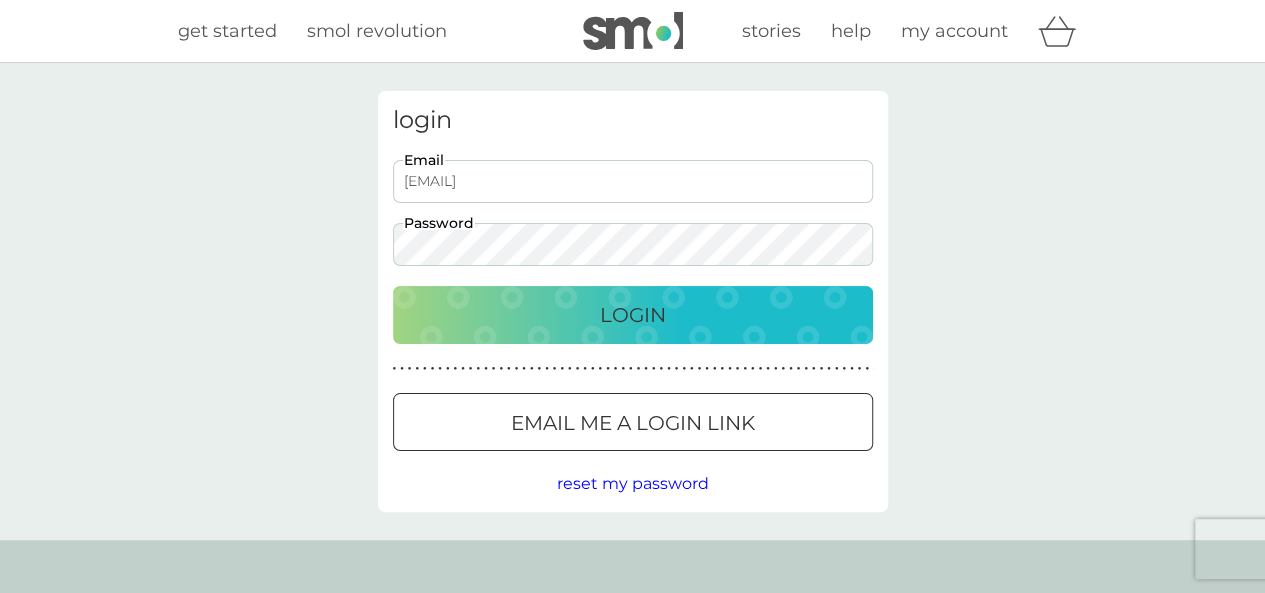 click on "Login" at bounding box center [633, 315] 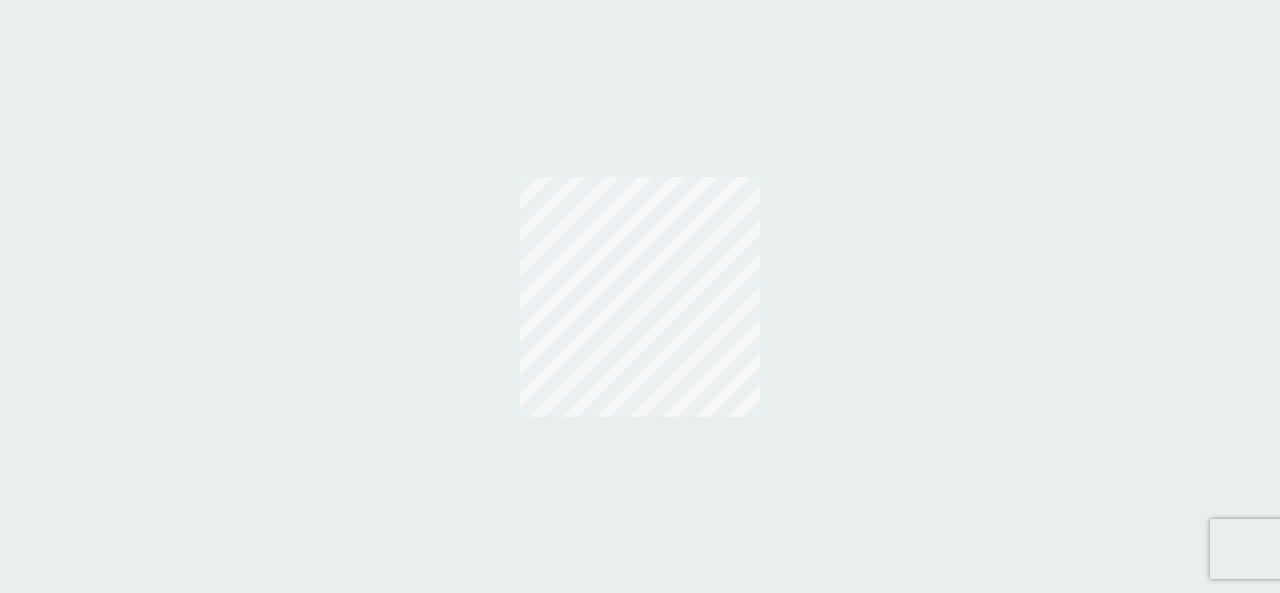 scroll, scrollTop: 0, scrollLeft: 0, axis: both 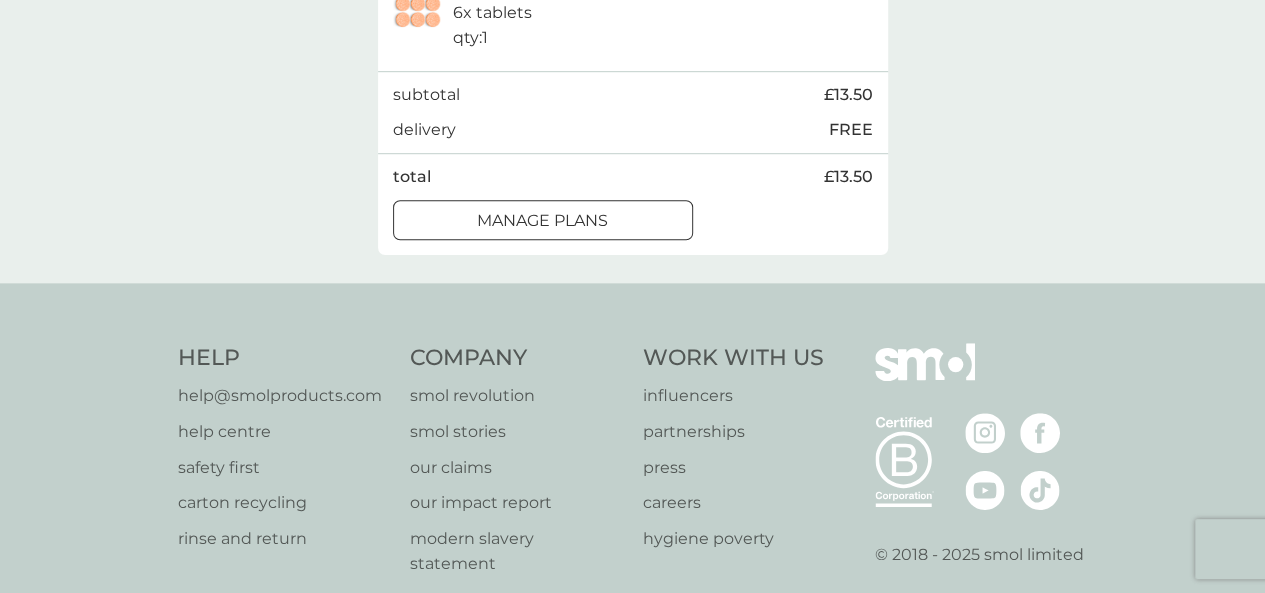click at bounding box center [543, 220] 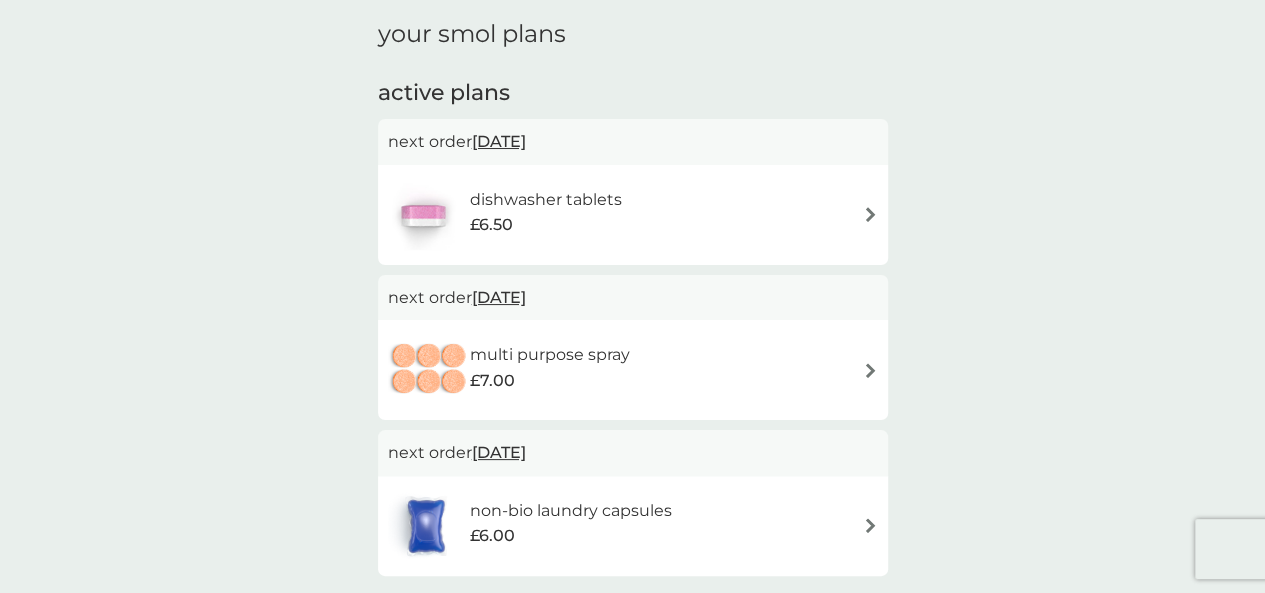 scroll, scrollTop: 300, scrollLeft: 0, axis: vertical 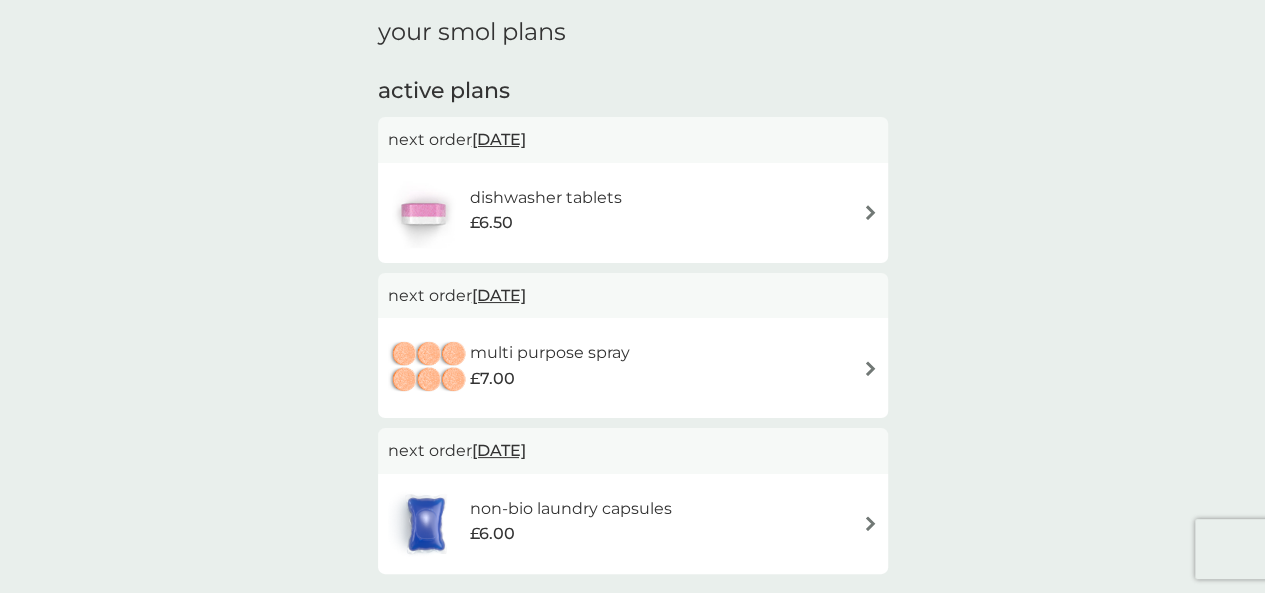 click on "dishwasher tablets" at bounding box center (545, 198) 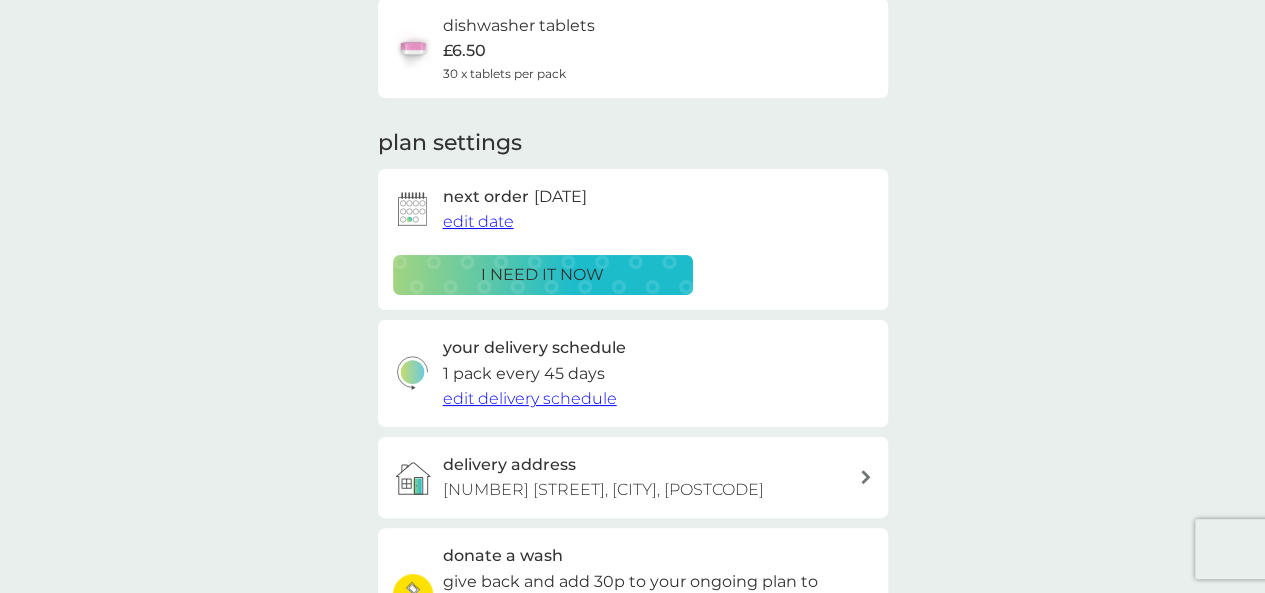 scroll, scrollTop: 200, scrollLeft: 0, axis: vertical 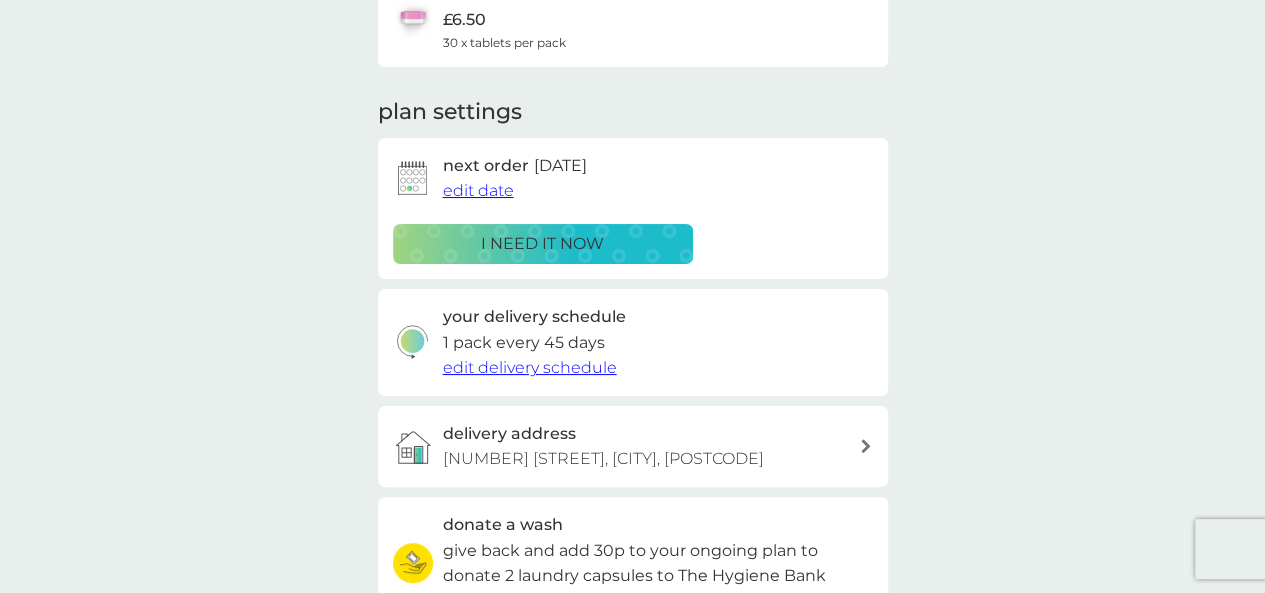 click on "edit date" at bounding box center [478, 190] 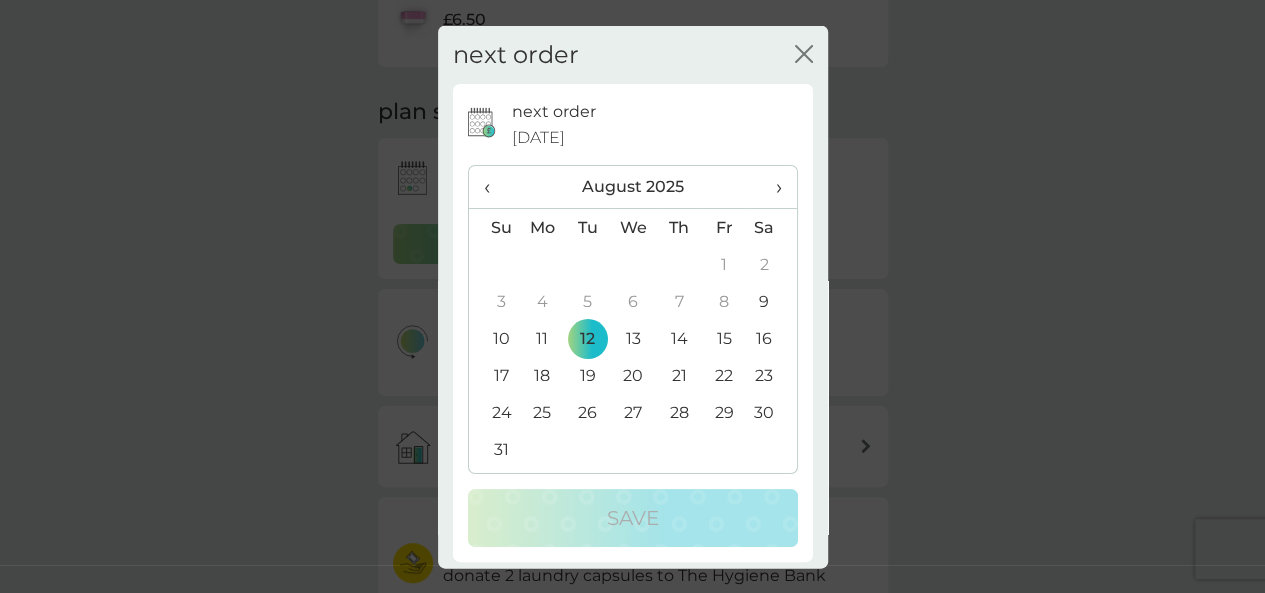 click on "26" at bounding box center (587, 412) 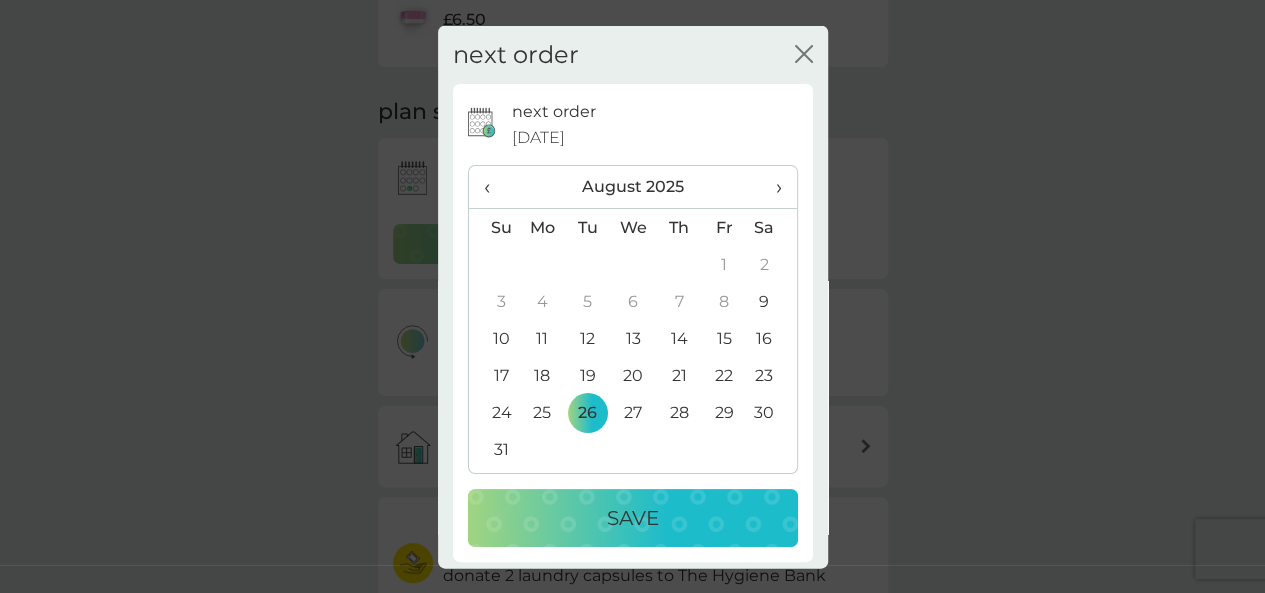 click on "Save" at bounding box center (633, 518) 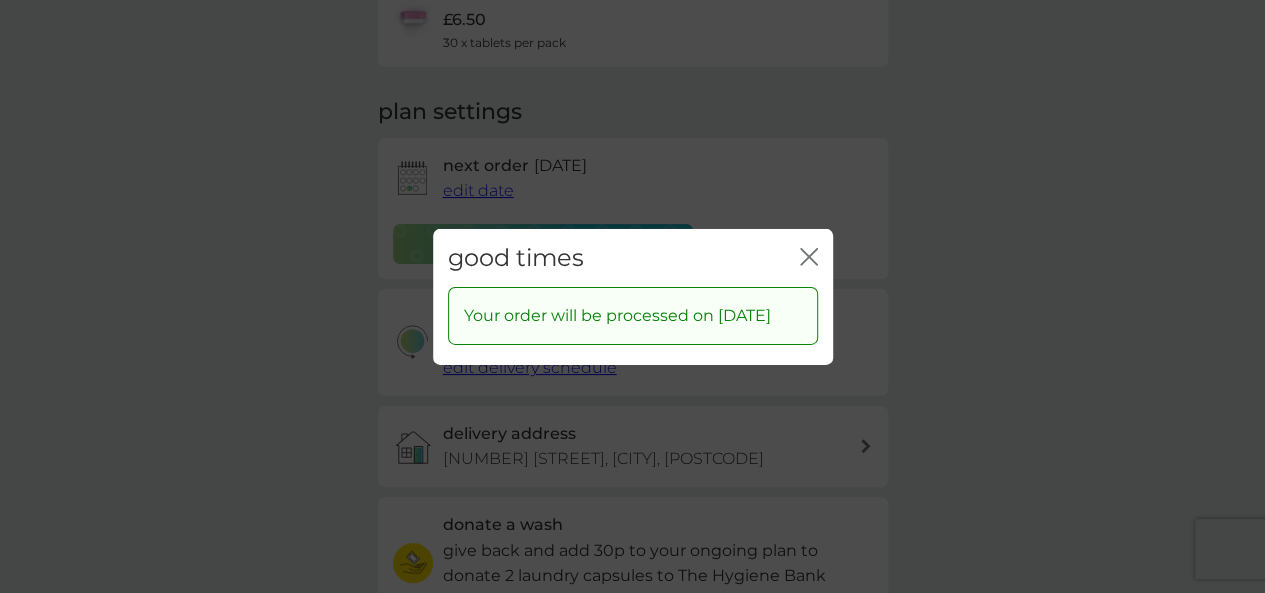 click on "close" 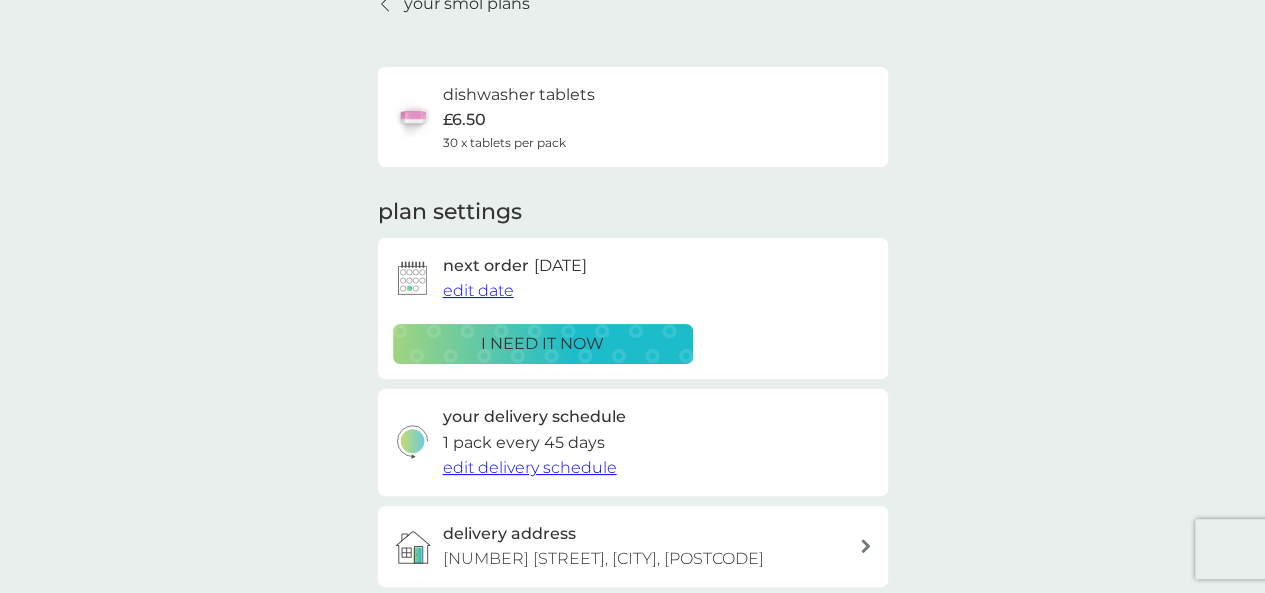scroll, scrollTop: 200, scrollLeft: 0, axis: vertical 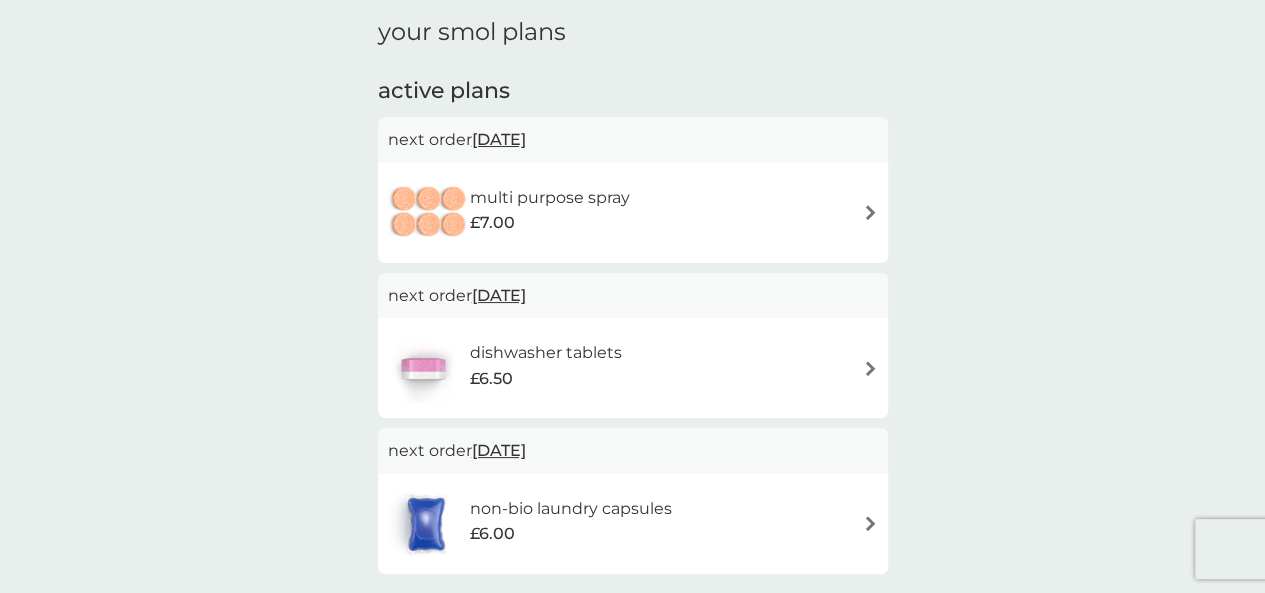 click on "multi purpose spray" at bounding box center (550, 198) 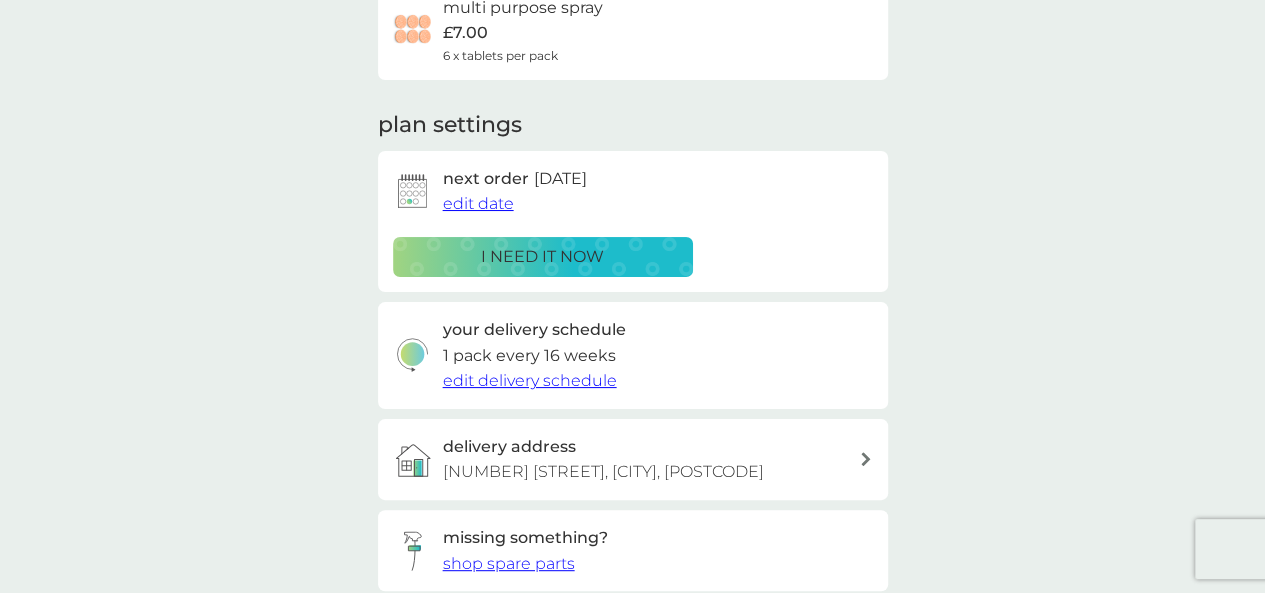 scroll, scrollTop: 200, scrollLeft: 0, axis: vertical 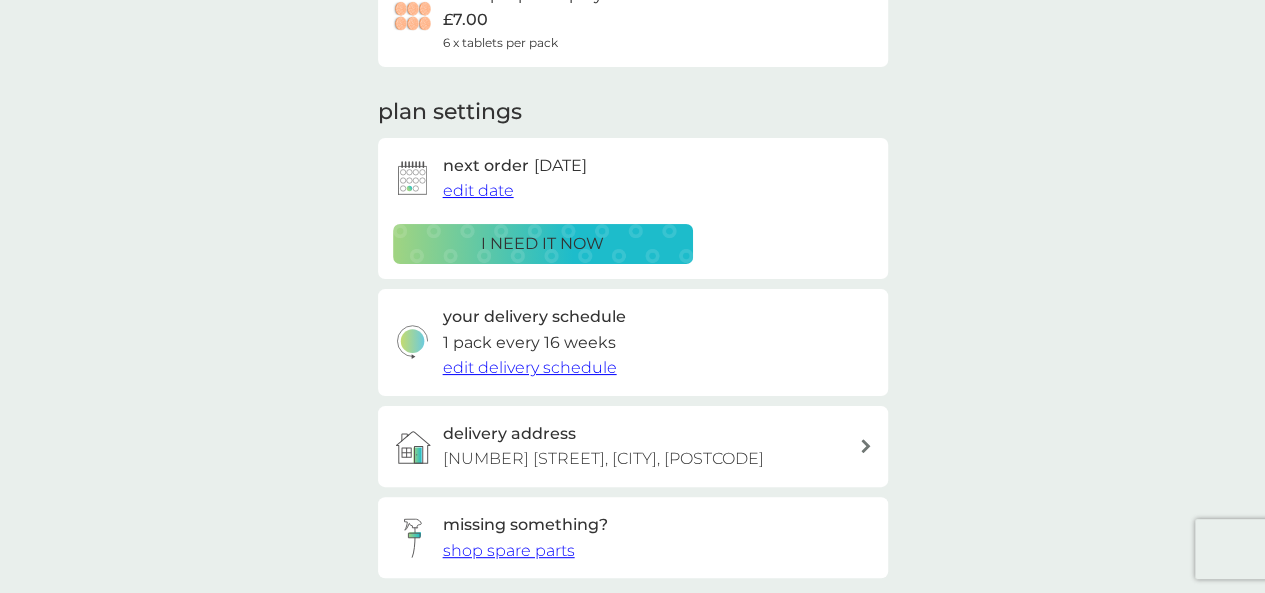 click on "edit date" at bounding box center (478, 190) 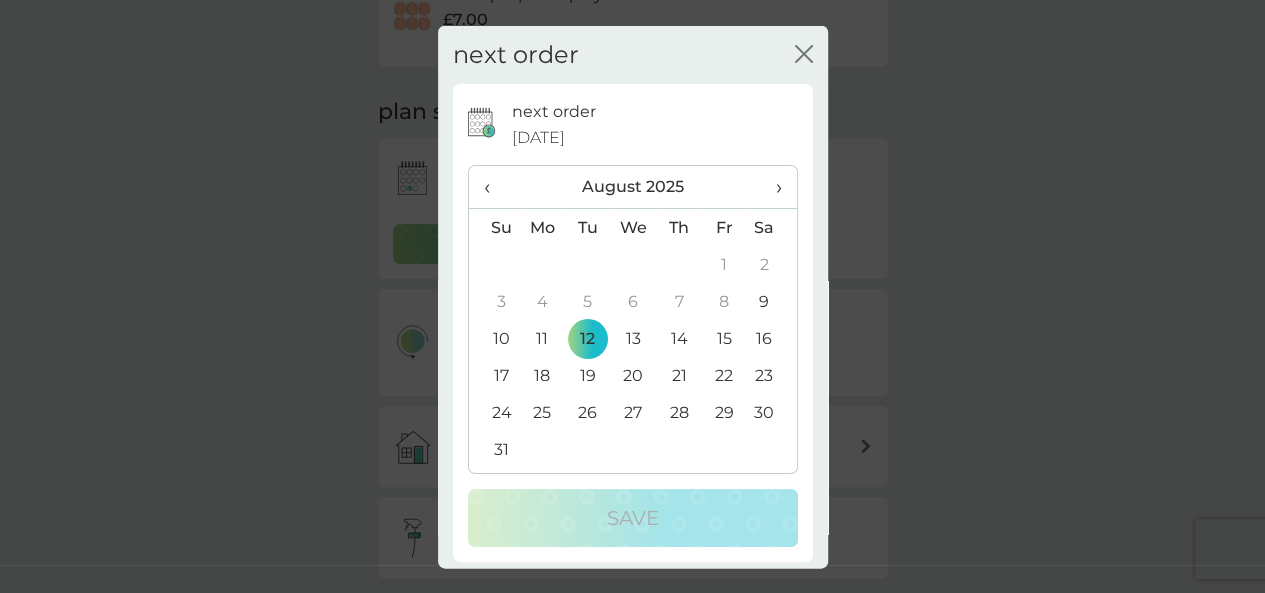 click on "close" 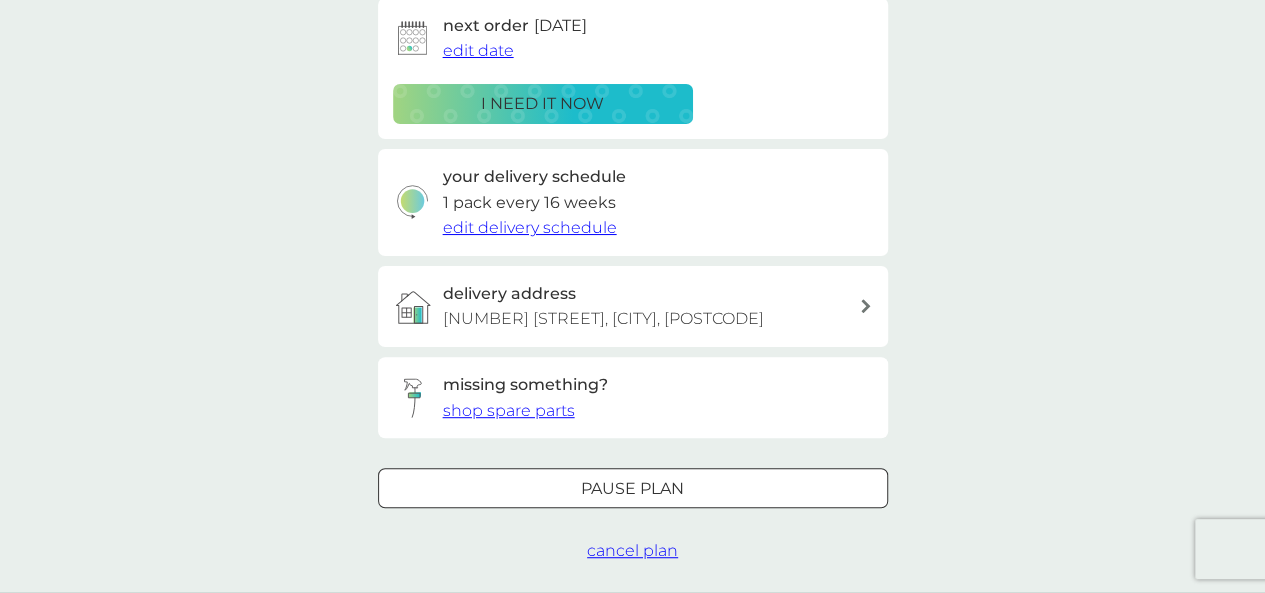 scroll, scrollTop: 500, scrollLeft: 0, axis: vertical 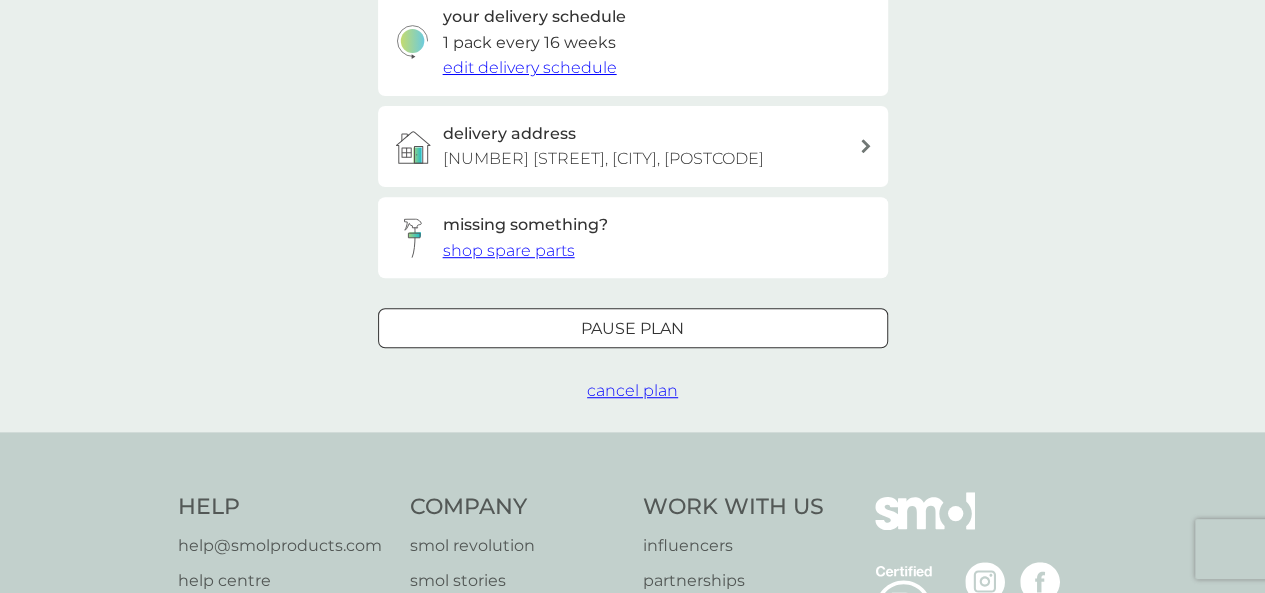 click at bounding box center (609, 327) 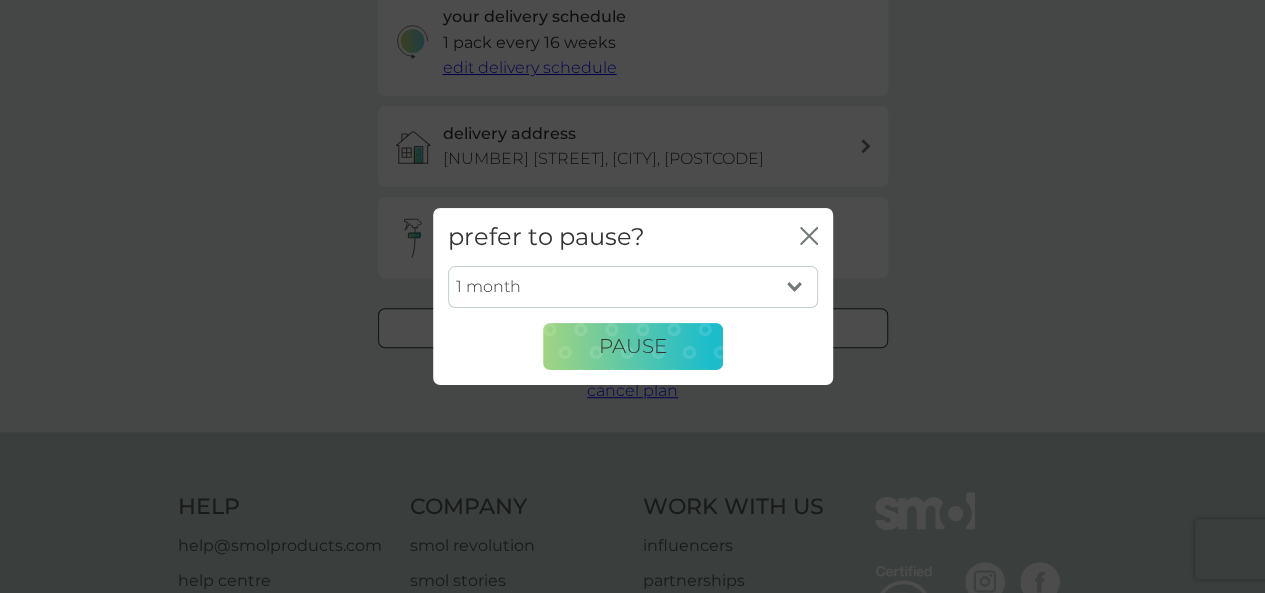 click on "1 month 2 months 3 months 4 months 5 months 6 months" at bounding box center (633, 287) 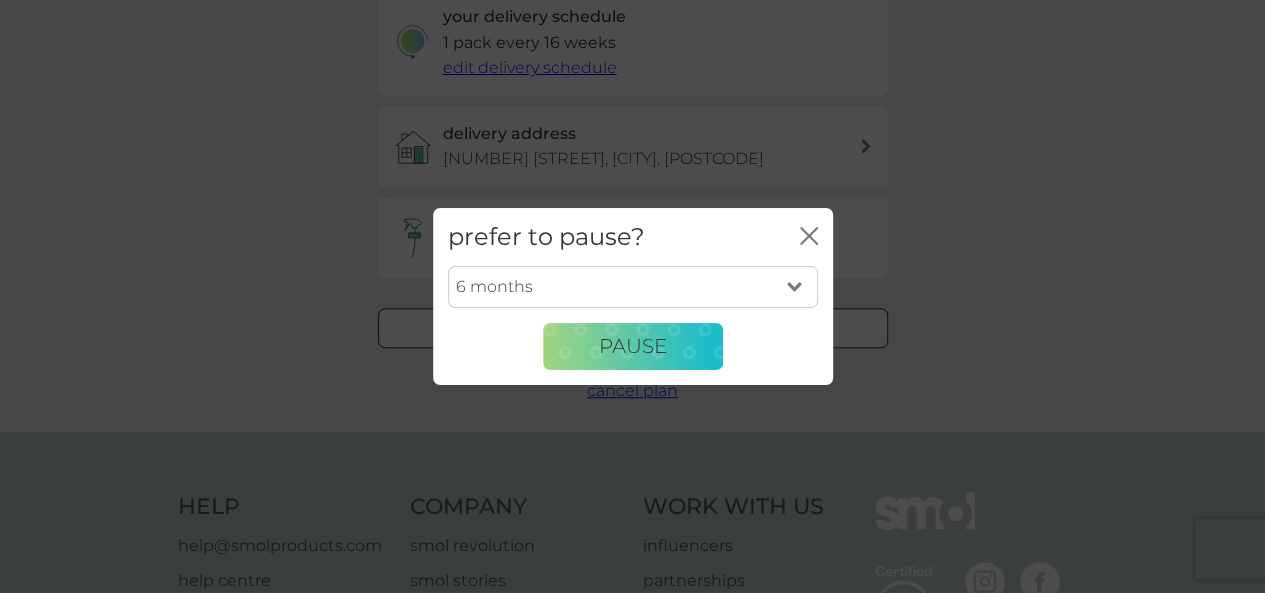 click on "1 month 2 months 3 months 4 months 5 months 6 months" at bounding box center [633, 287] 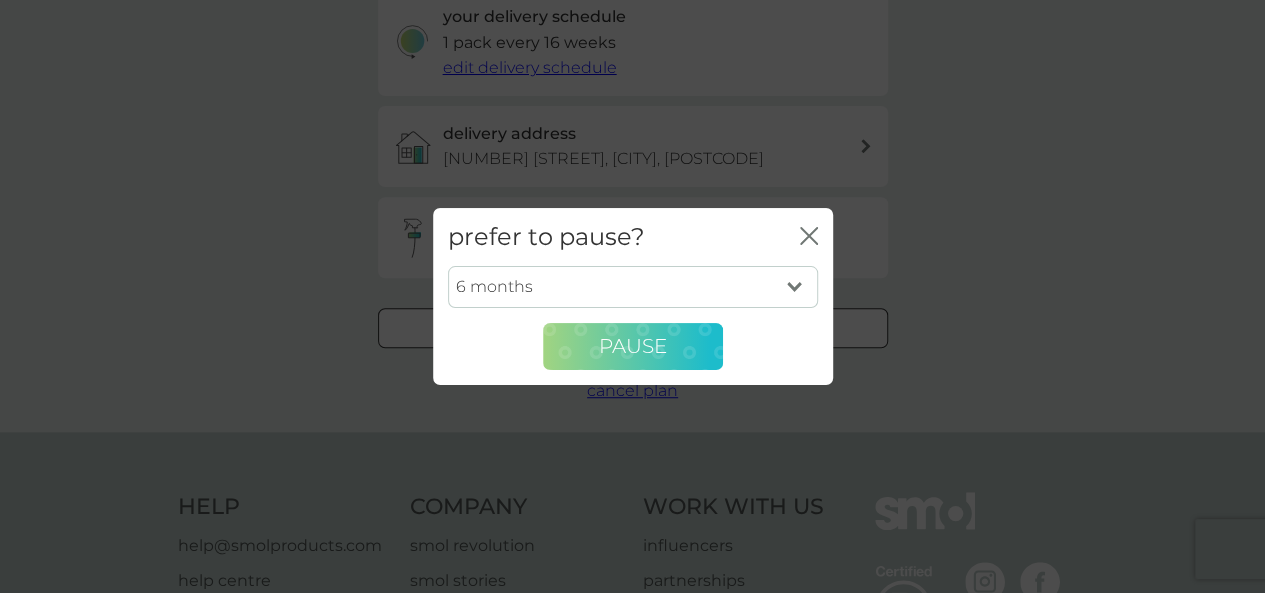 click on "Pause" at bounding box center [633, 346] 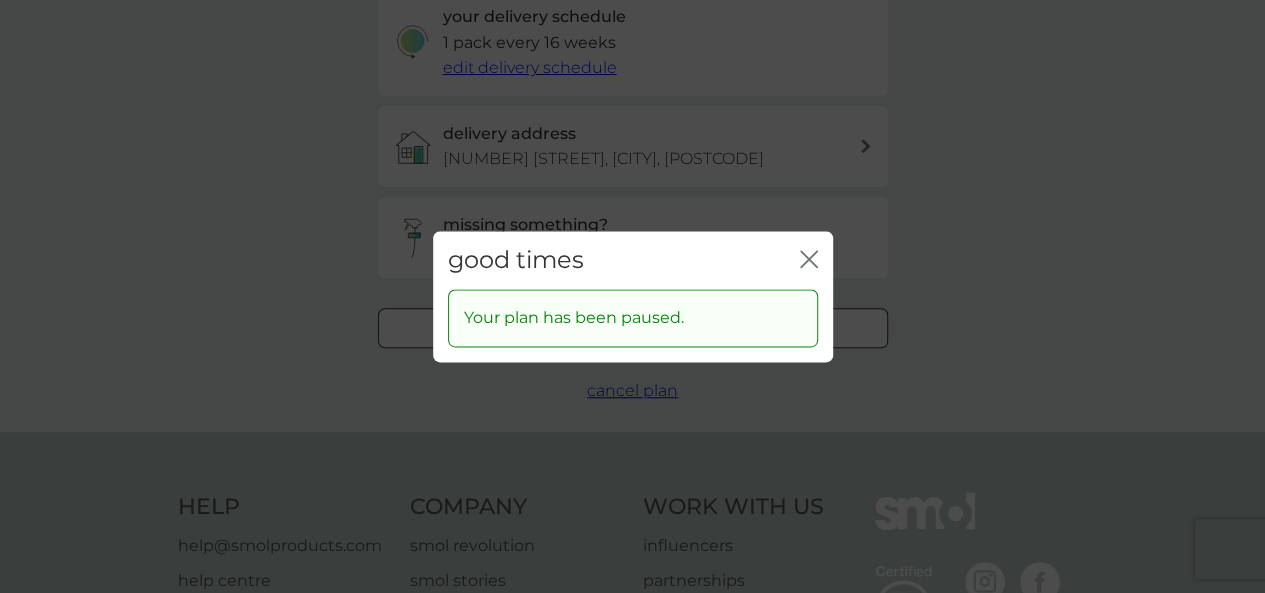 click 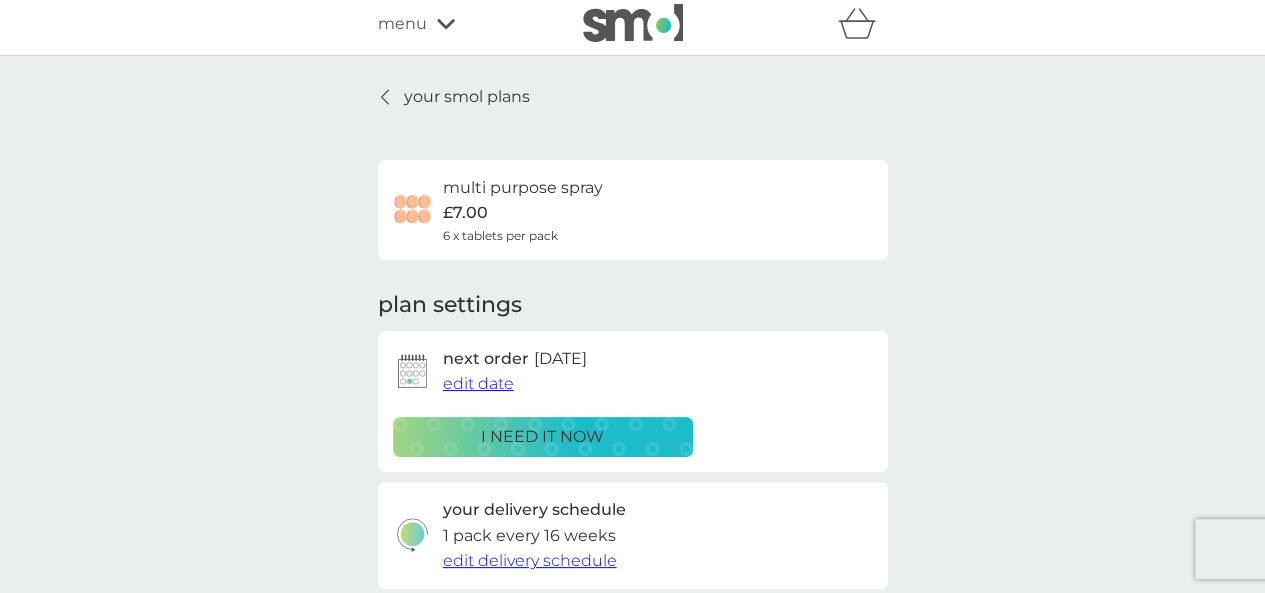 scroll, scrollTop: 0, scrollLeft: 0, axis: both 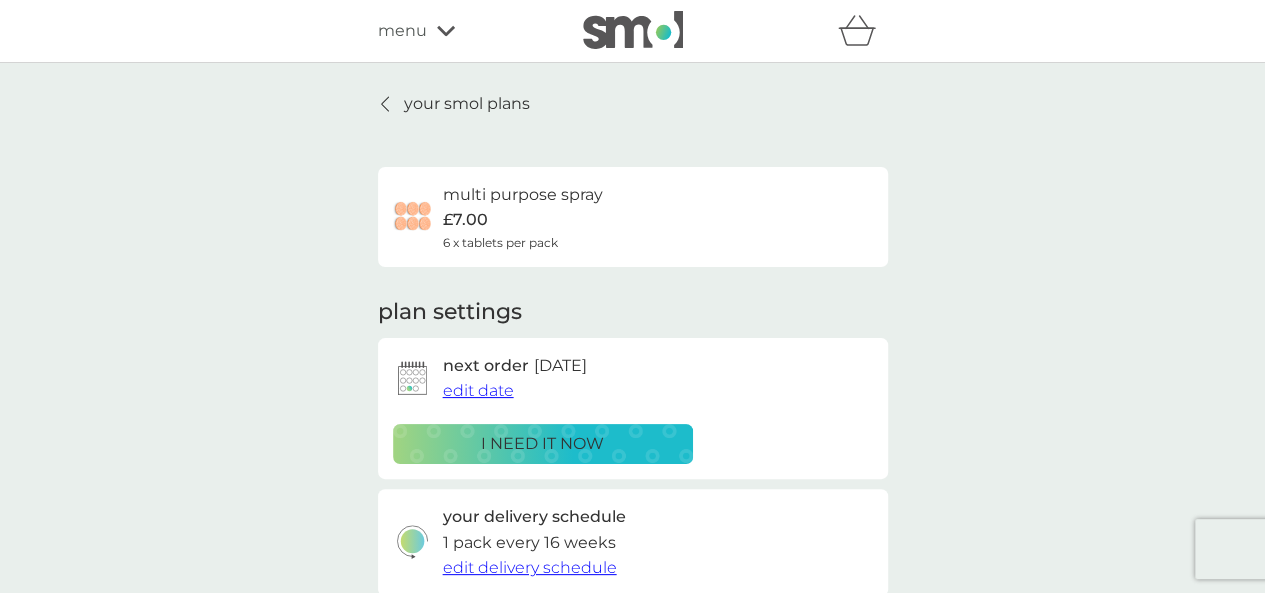 click at bounding box center [386, 104] 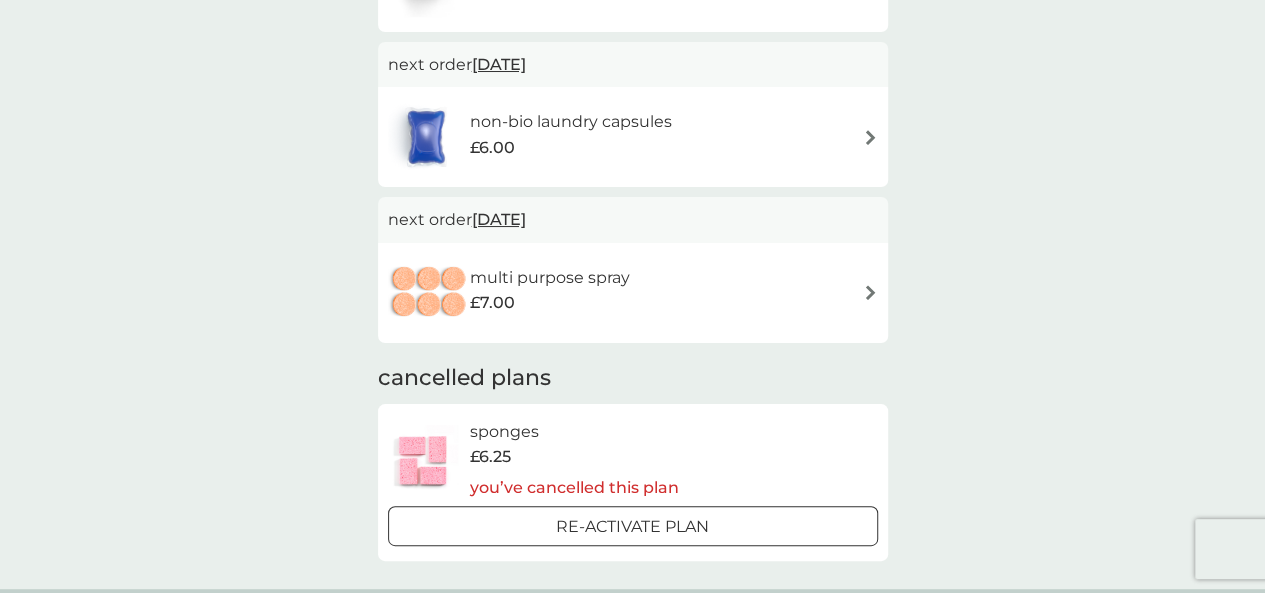 scroll, scrollTop: 500, scrollLeft: 0, axis: vertical 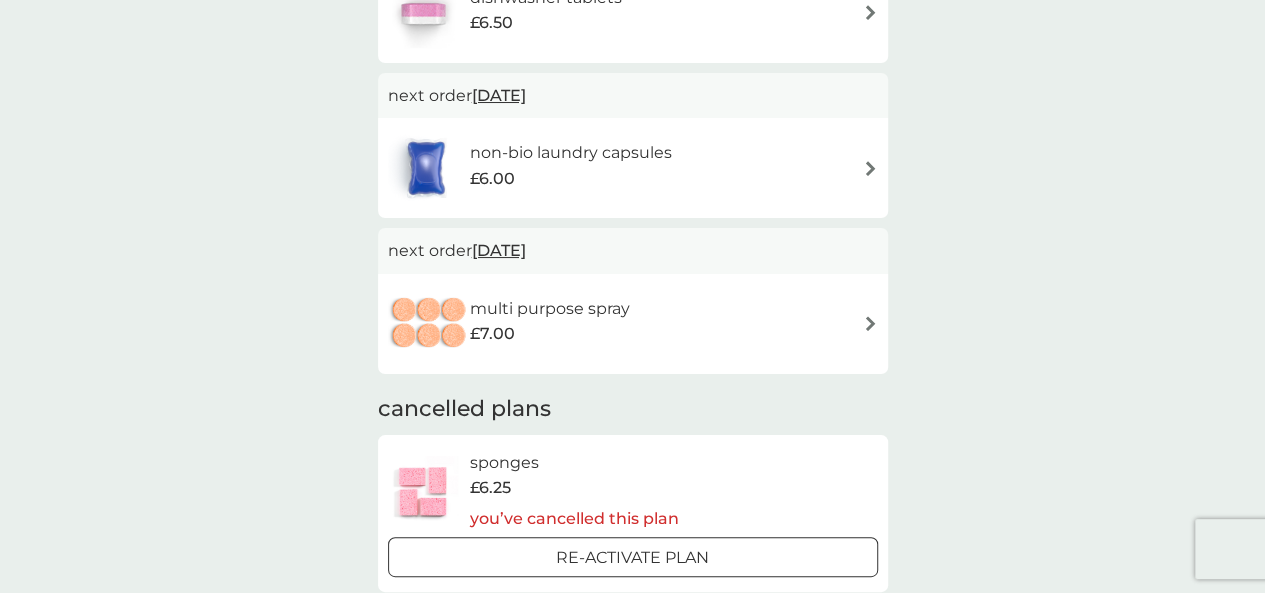 click on "multi purpose spray" at bounding box center [550, 309] 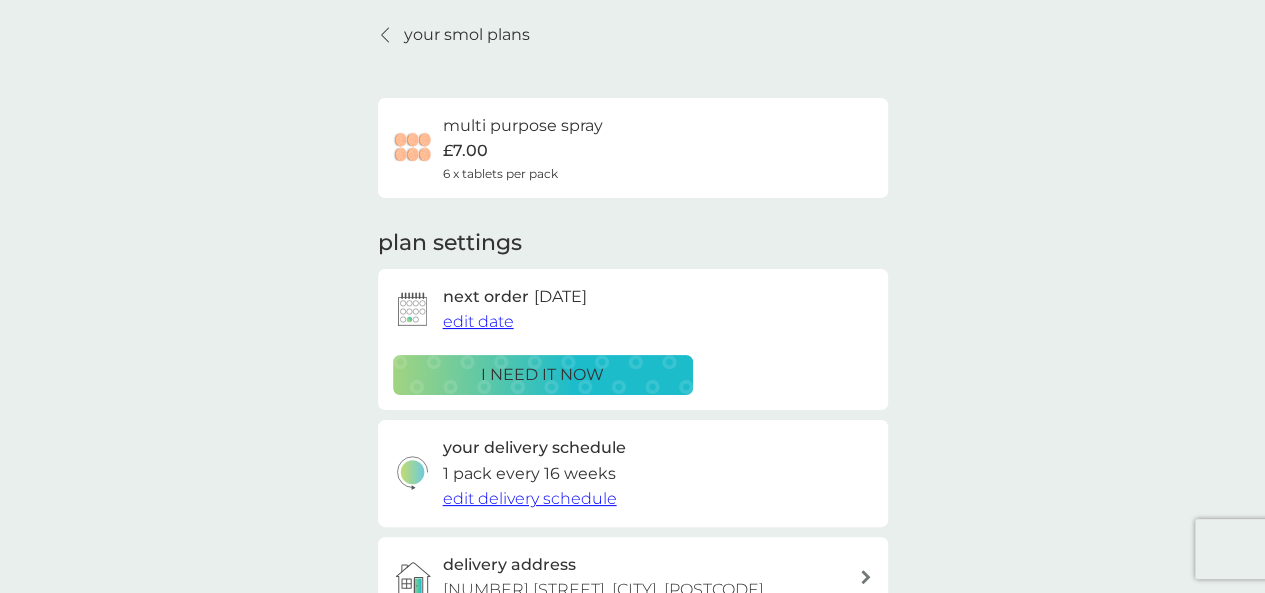 scroll, scrollTop: 100, scrollLeft: 0, axis: vertical 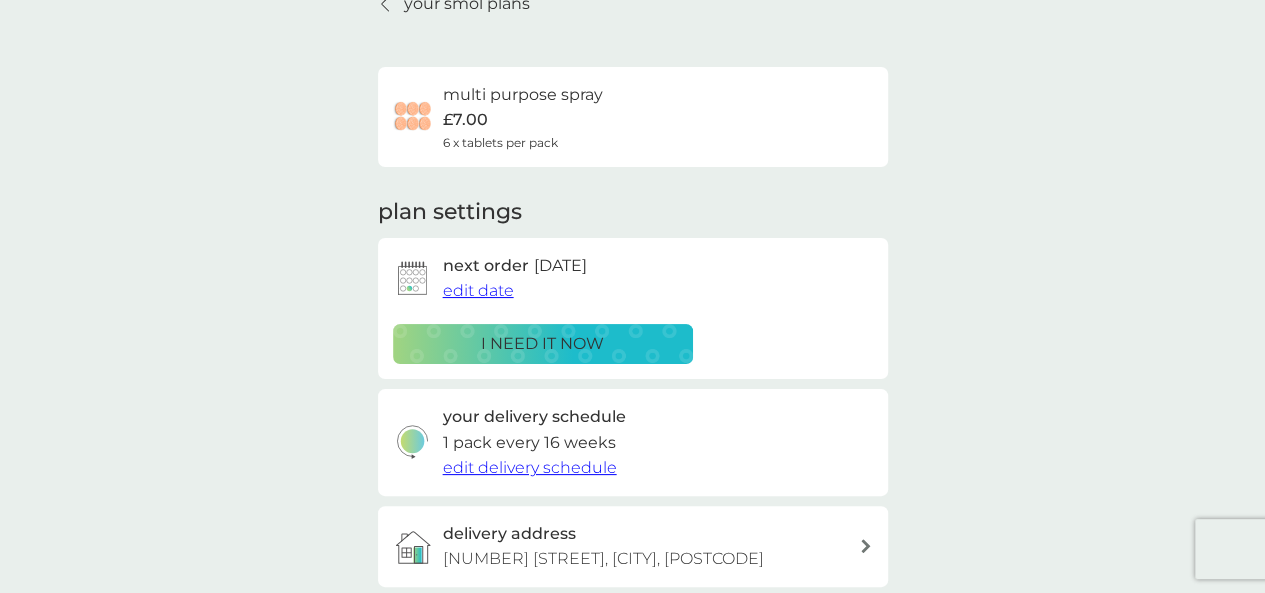 click on "edit delivery schedule" at bounding box center [530, 467] 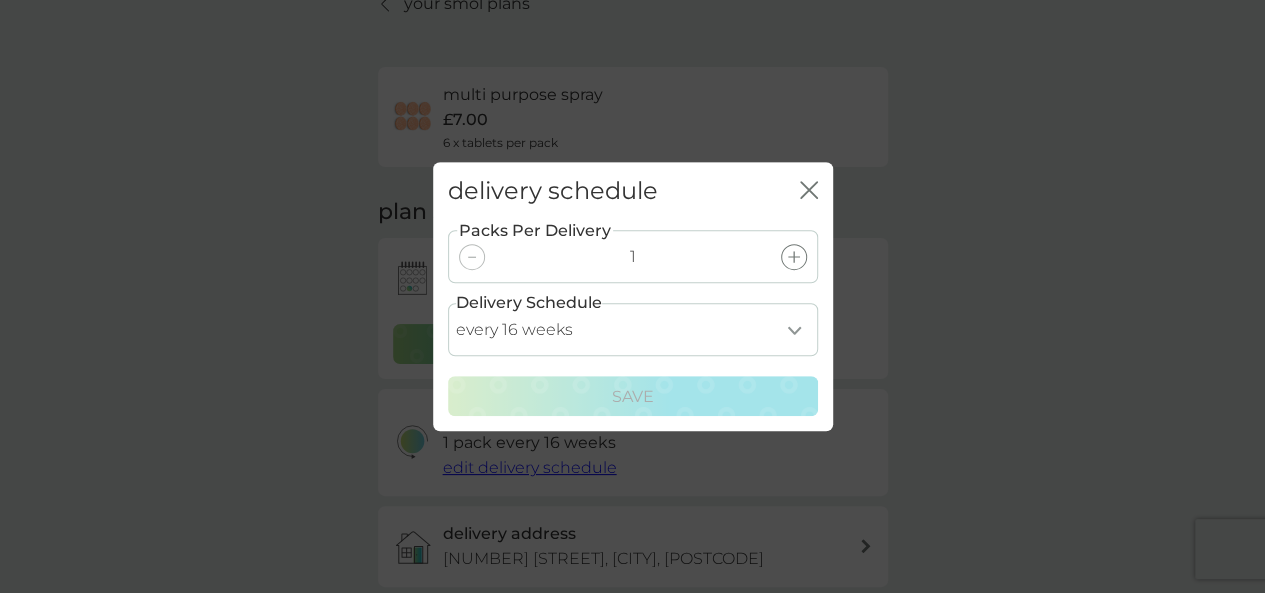 click on "every 1 week every 2 weeks every 3 weeks every 4 weeks every 5 weeks every 6 weeks every 7 weeks every 8 weeks every 9 weeks every 10 weeks every 11 weeks every 12 weeks every 13 weeks every 14 weeks every 15 weeks every 16 weeks every 17 weeks every 18 weeks every 19 weeks every 20 weeks every 21 weeks every 22 weeks every 23 weeks every 24 weeks every 25 weeks every 26 weeks every 27 weeks every 28 weeks every 29 weeks every 30 weeks every 31 weeks every 32 weeks every 33 weeks every 34 weeks every 35 weeks" at bounding box center (633, 329) 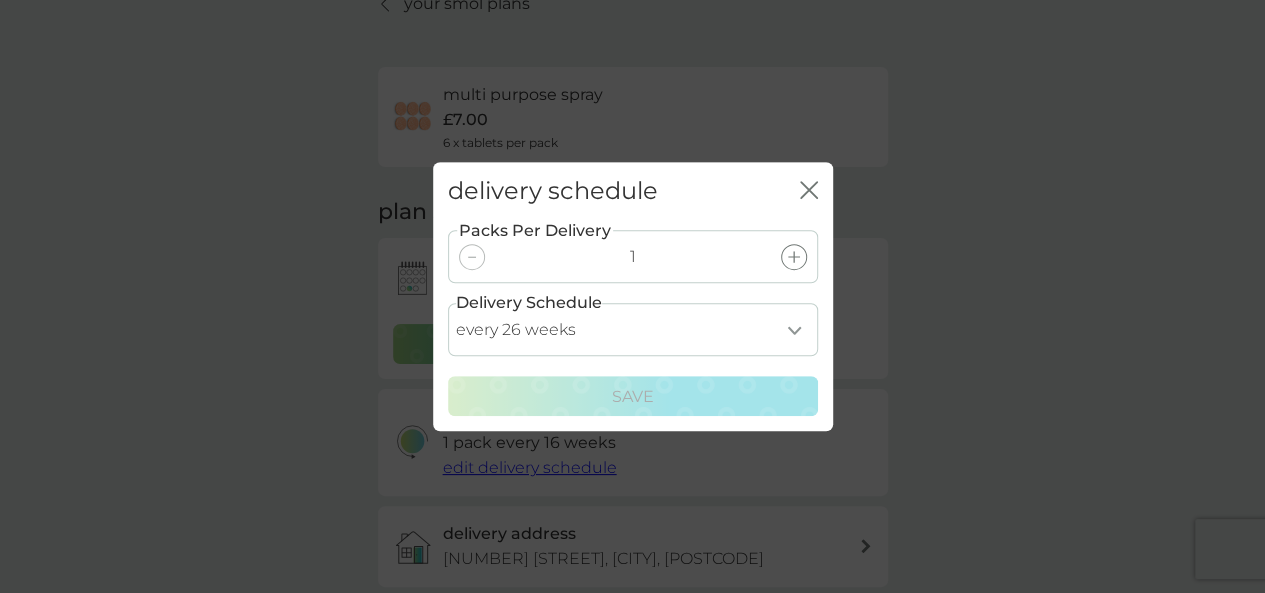 click on "every 1 week every 2 weeks every 3 weeks every 4 weeks every 5 weeks every 6 weeks every 7 weeks every 8 weeks every 9 weeks every 10 weeks every 11 weeks every 12 weeks every 13 weeks every 14 weeks every 15 weeks every 16 weeks every 17 weeks every 18 weeks every 19 weeks every 20 weeks every 21 weeks every 22 weeks every 23 weeks every 24 weeks every 25 weeks every 26 weeks every 27 weeks every 28 weeks every 29 weeks every 30 weeks every 31 weeks every 32 weeks every 33 weeks every 34 weeks every 35 weeks" at bounding box center (633, 329) 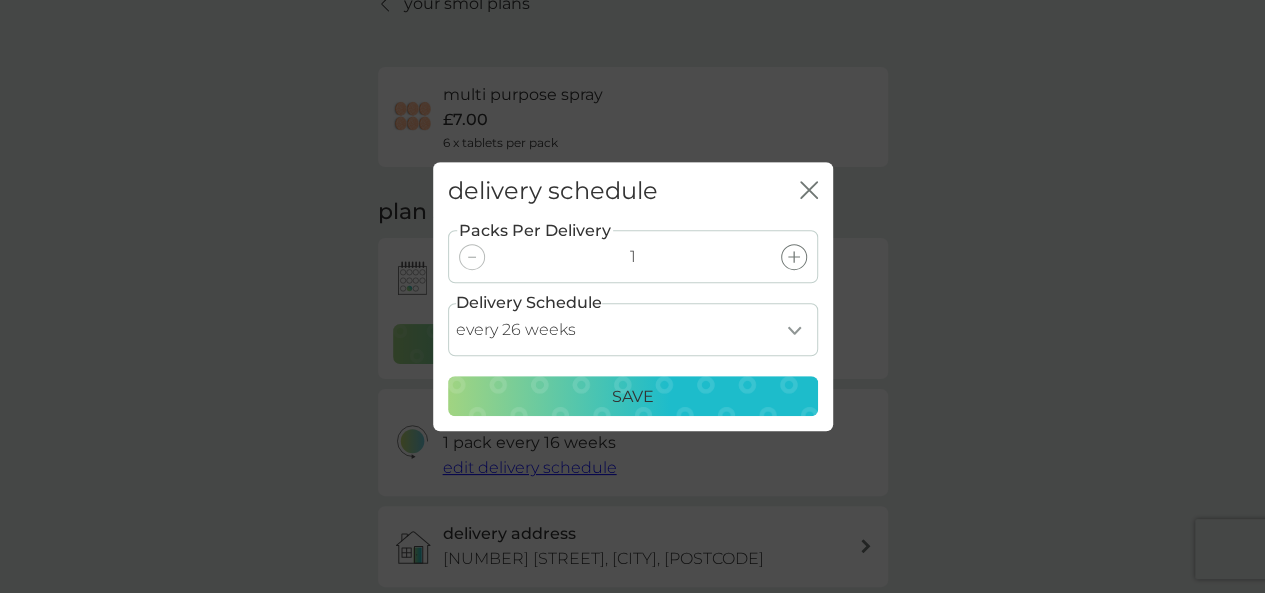 click on "Save" at bounding box center (633, 397) 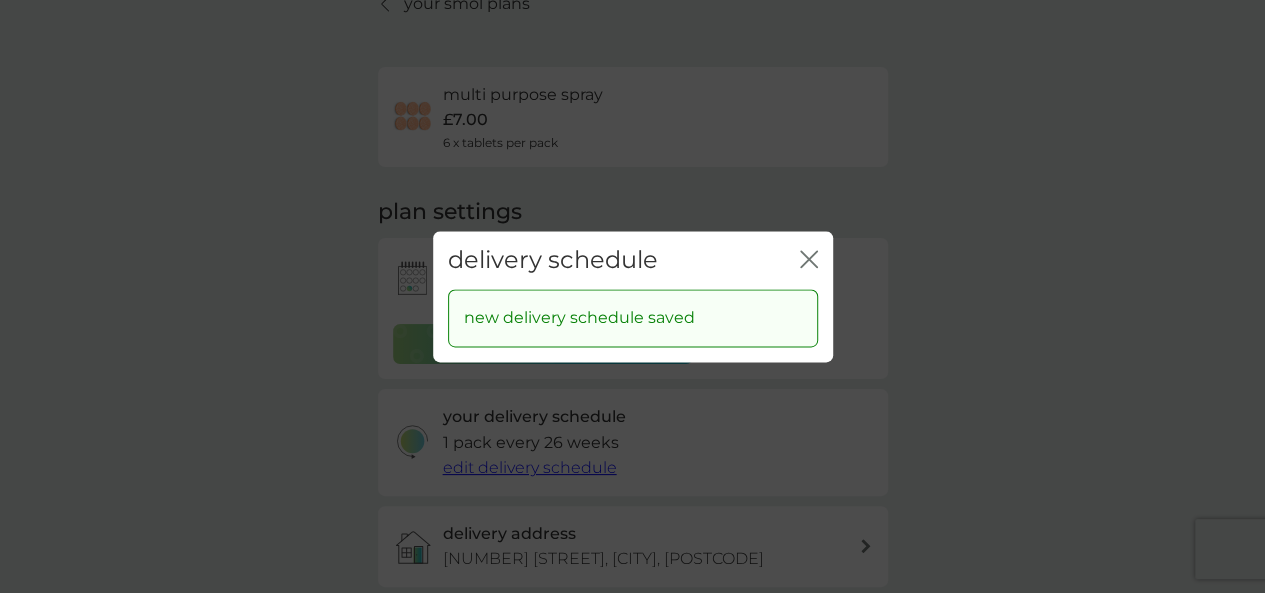 click on "delivery schedule close" at bounding box center [633, 260] 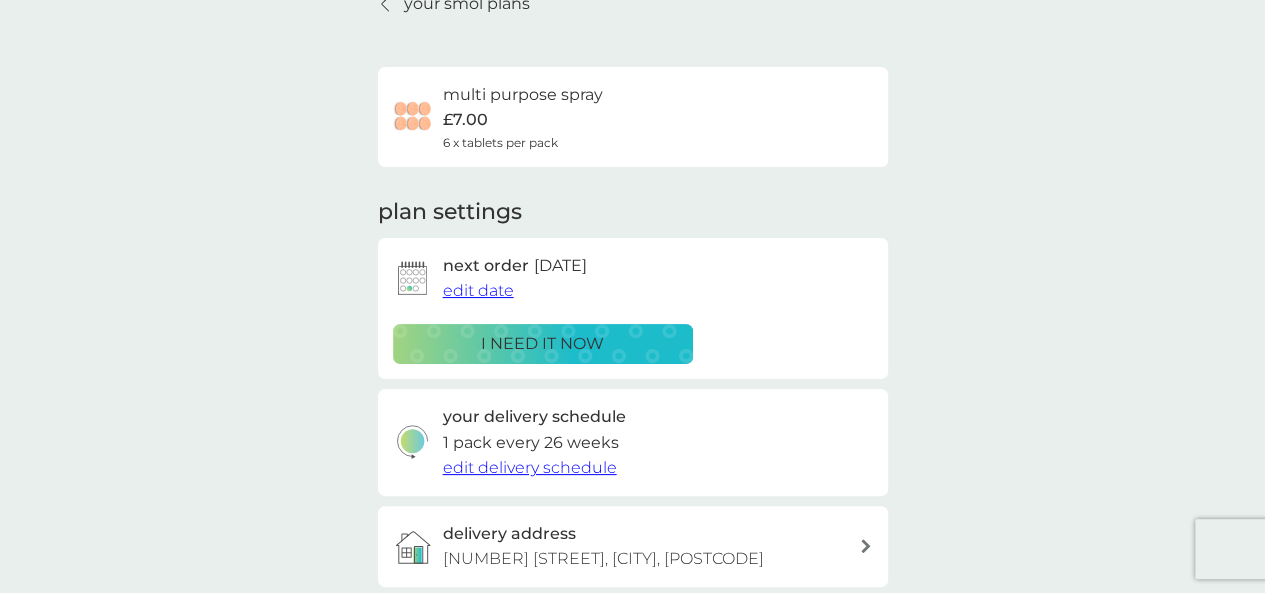 click on "edit date" at bounding box center (478, 290) 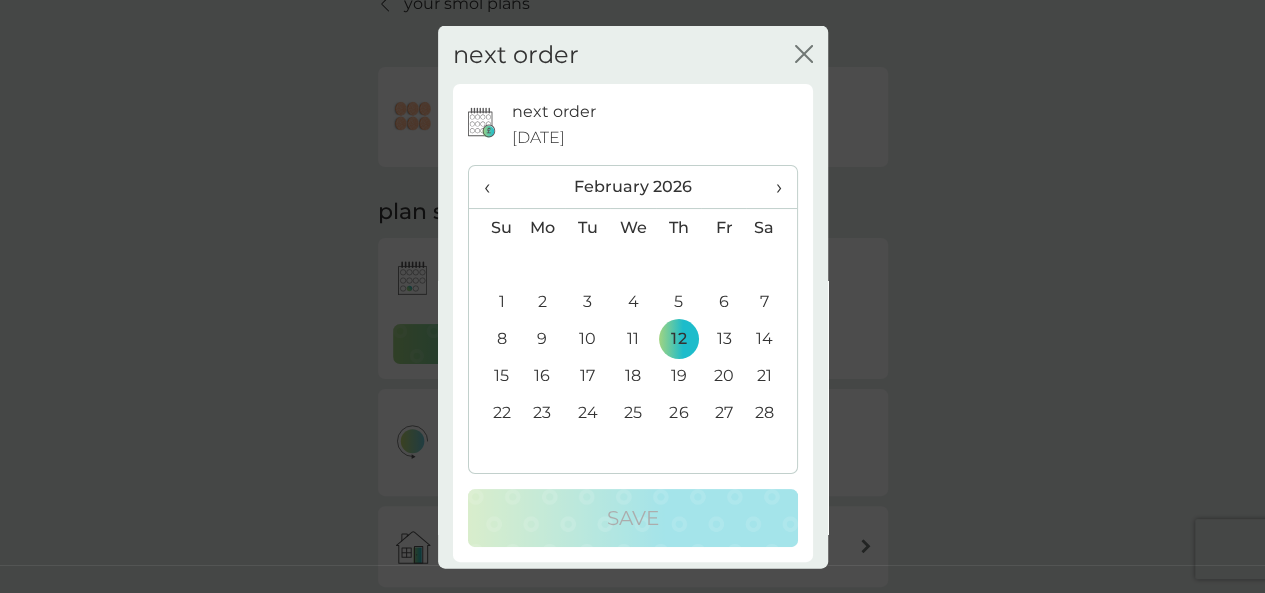 click on "‹" at bounding box center (494, 187) 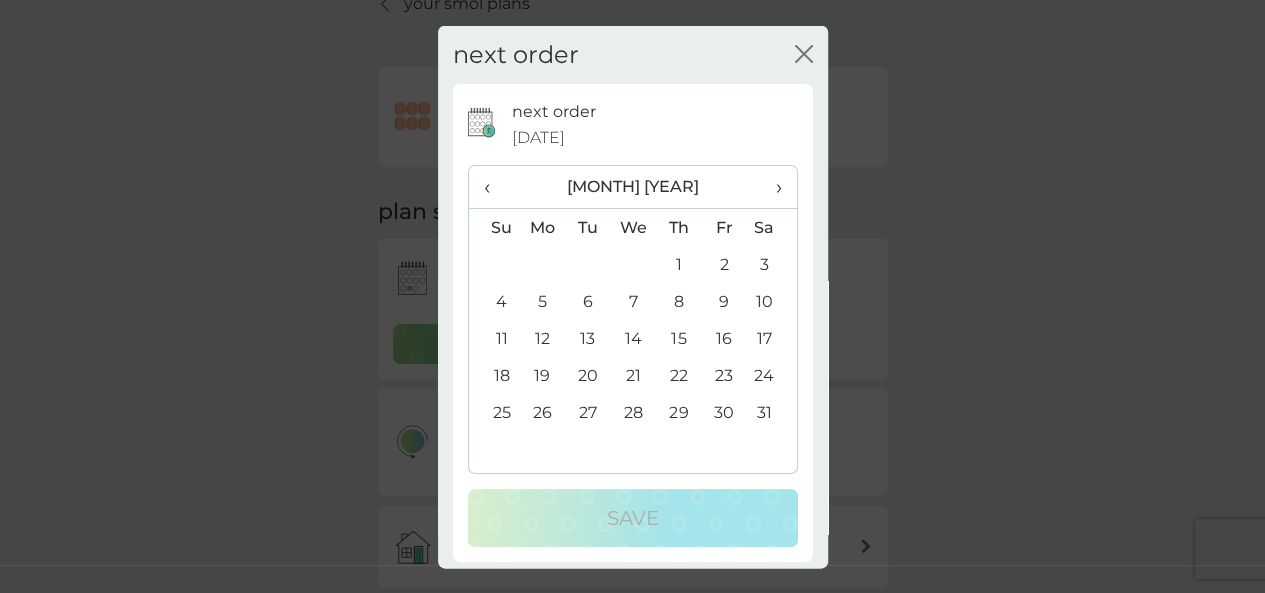 click on "‹" at bounding box center [494, 187] 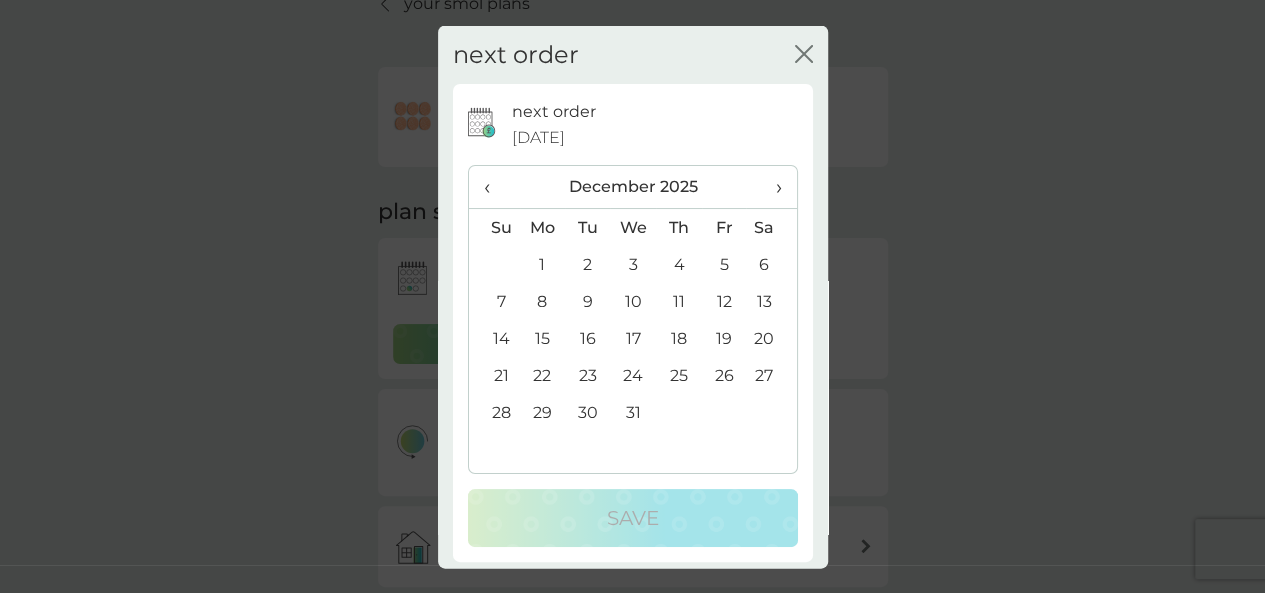 click on "‹" at bounding box center [494, 187] 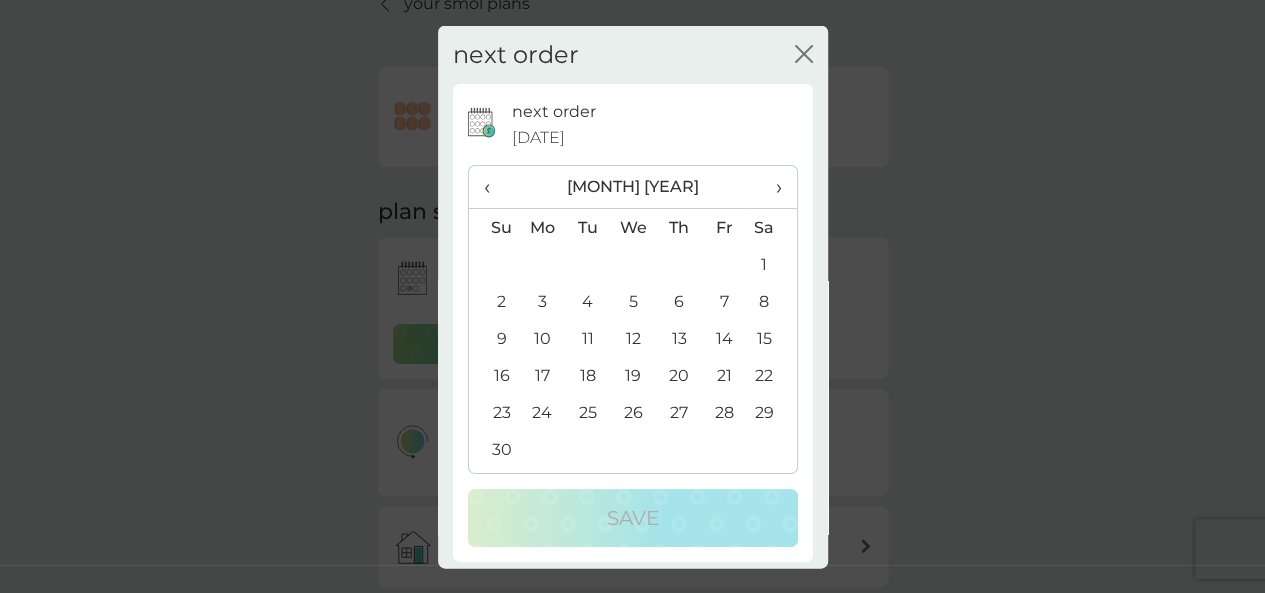 click on "‹" at bounding box center [494, 187] 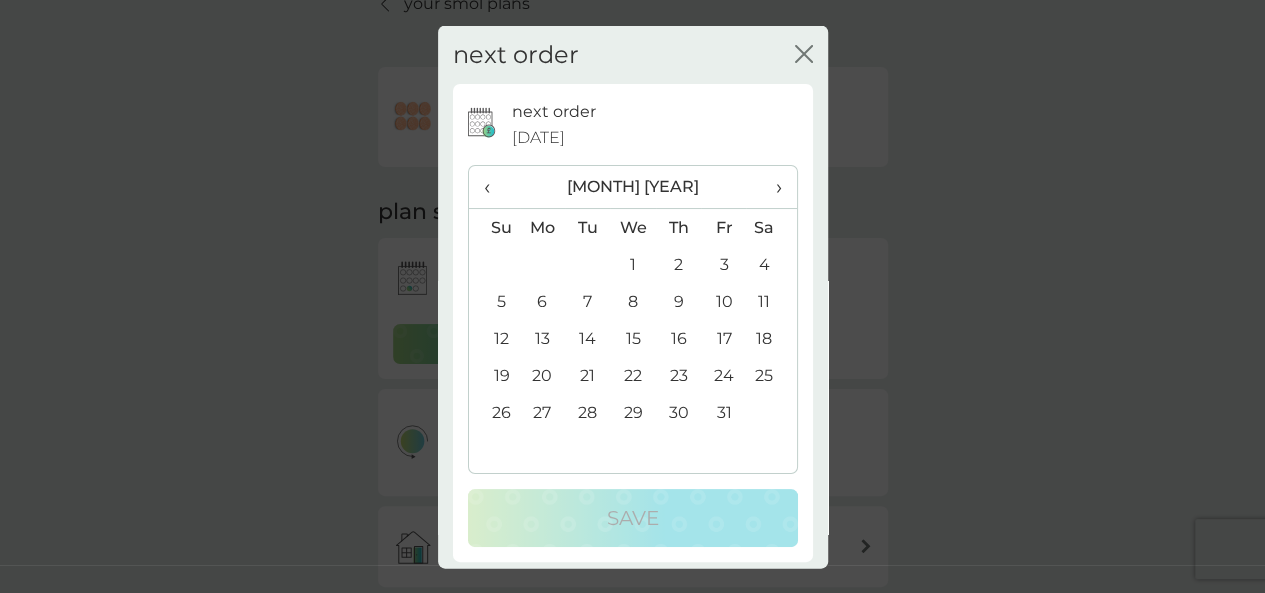 click on "‹" at bounding box center (494, 187) 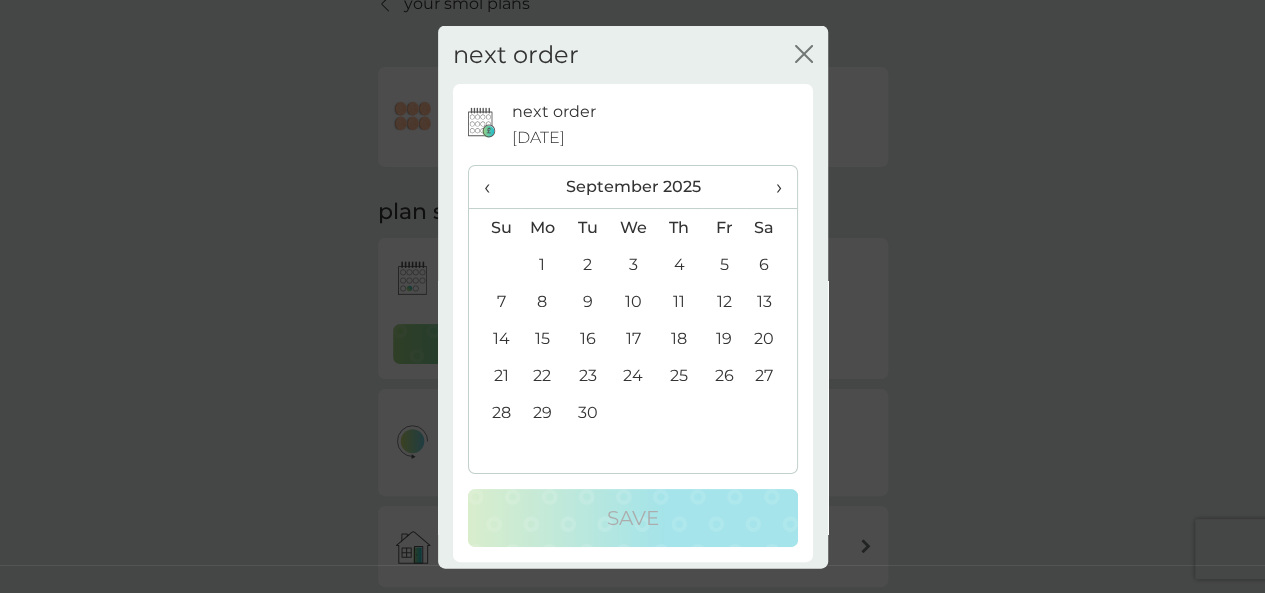 click on "‹" at bounding box center [494, 187] 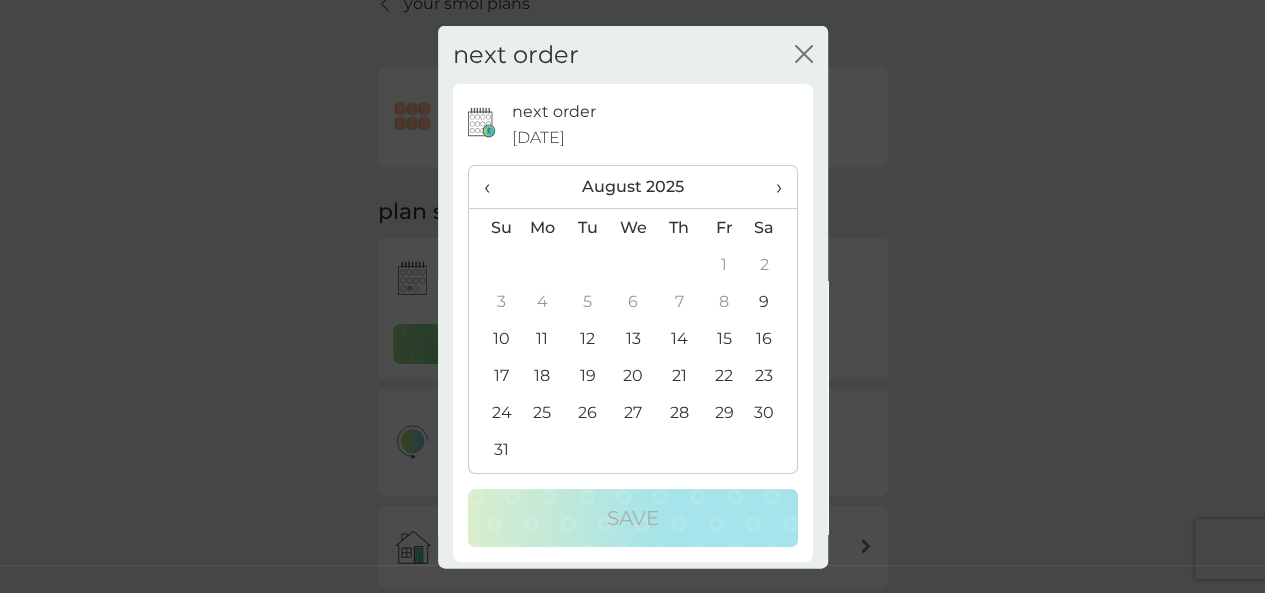 click on "‹" at bounding box center [494, 187] 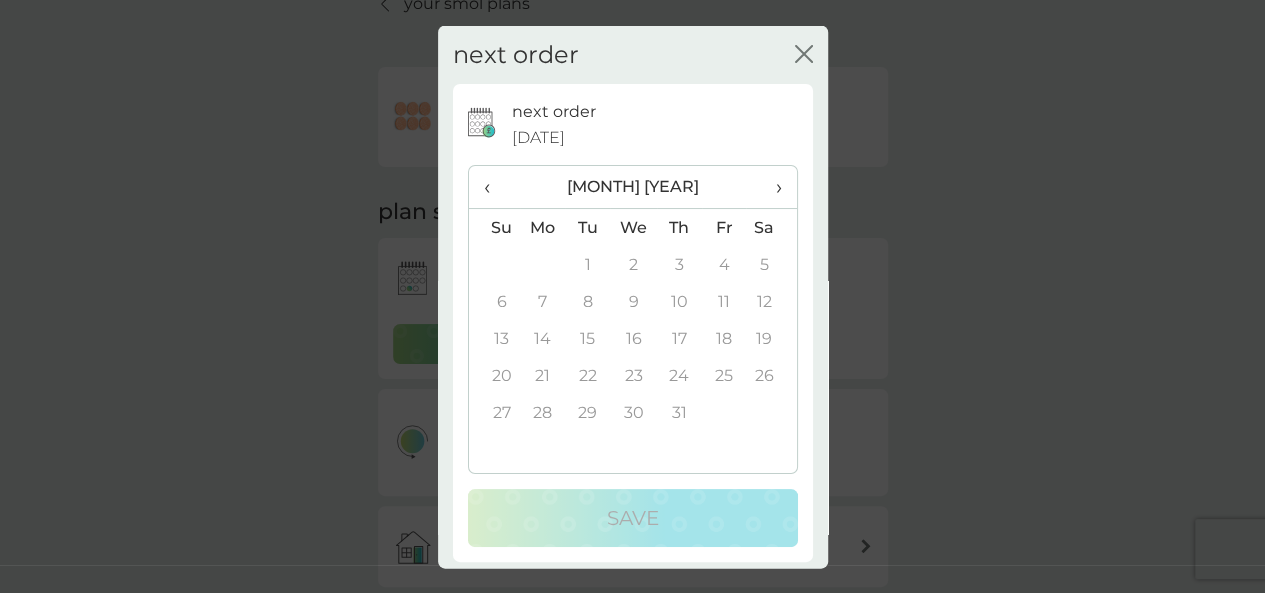 click on "‹" at bounding box center [494, 187] 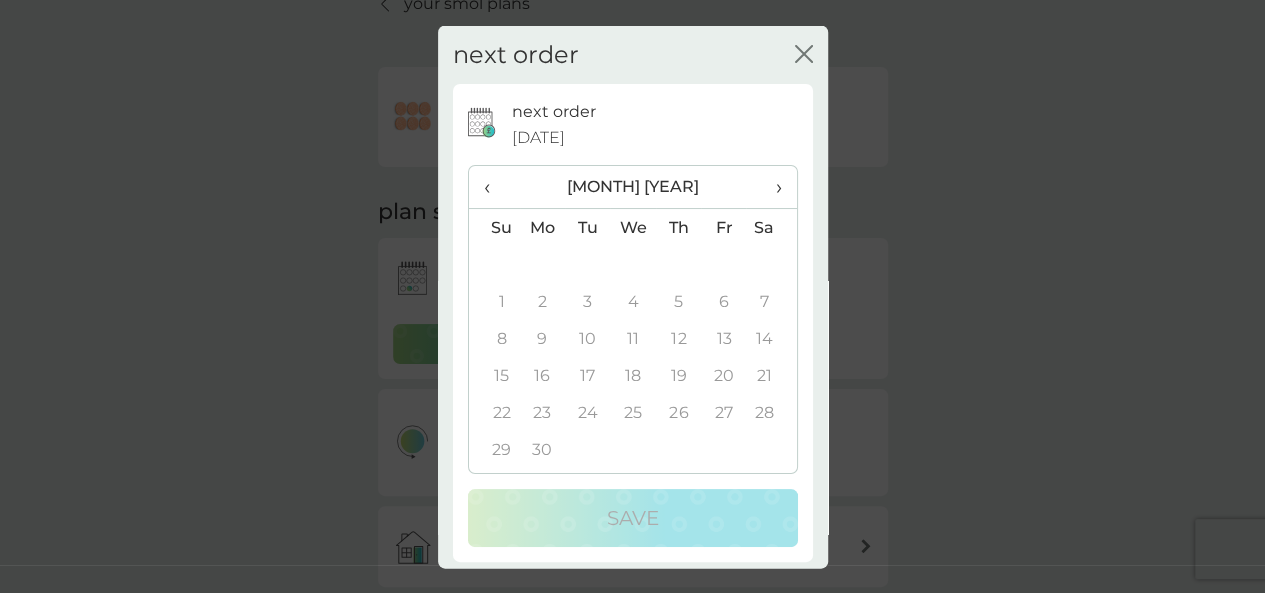 click on "›" at bounding box center [771, 187] 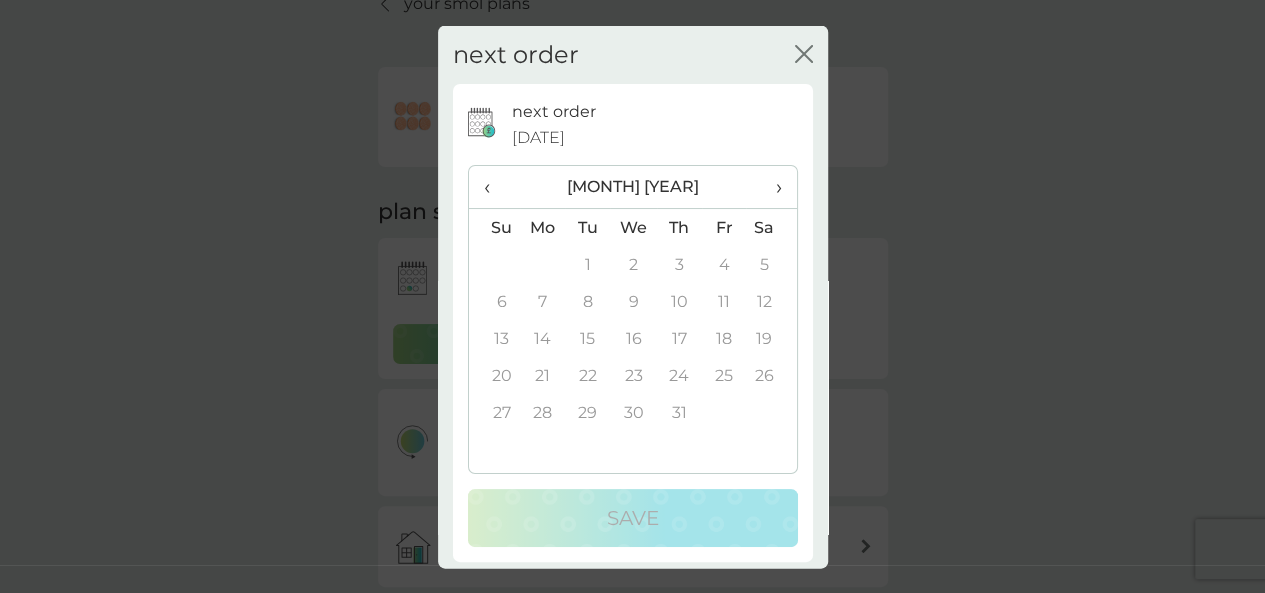 click on "›" at bounding box center [771, 187] 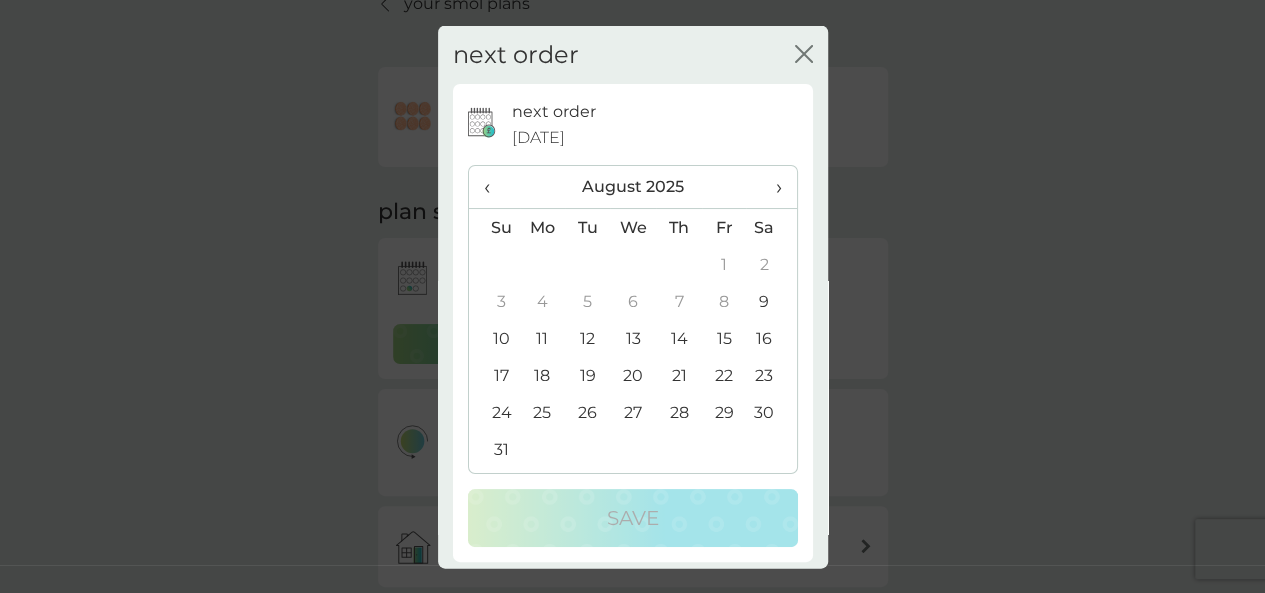click on "26" at bounding box center [587, 412] 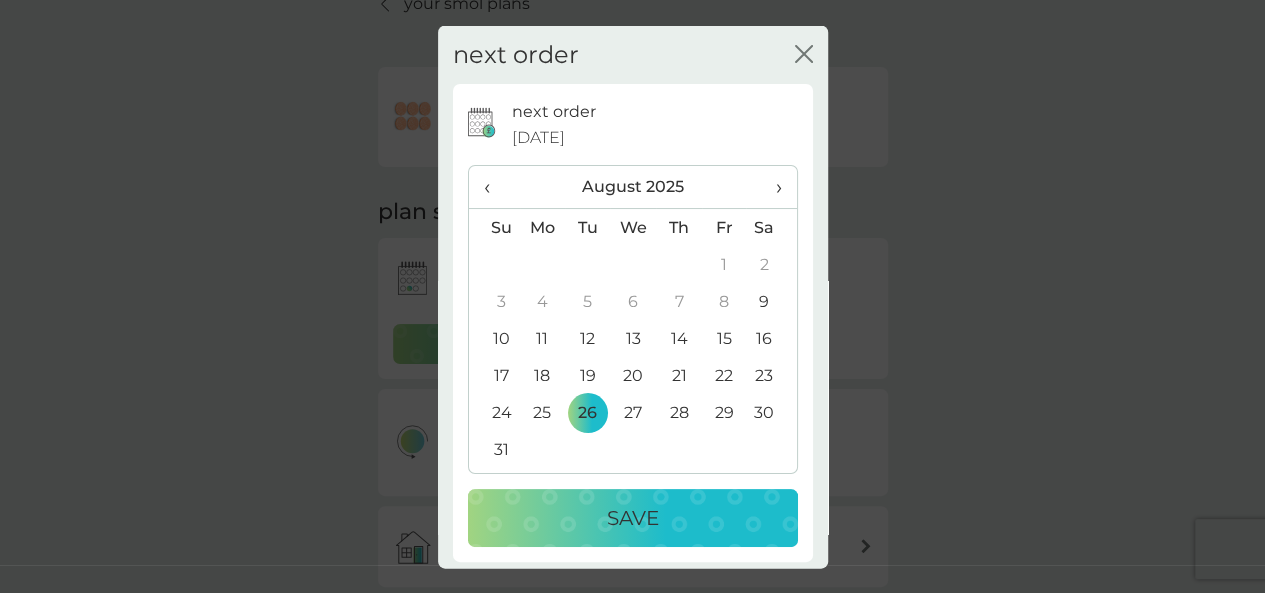 click on "Save" at bounding box center [633, 518] 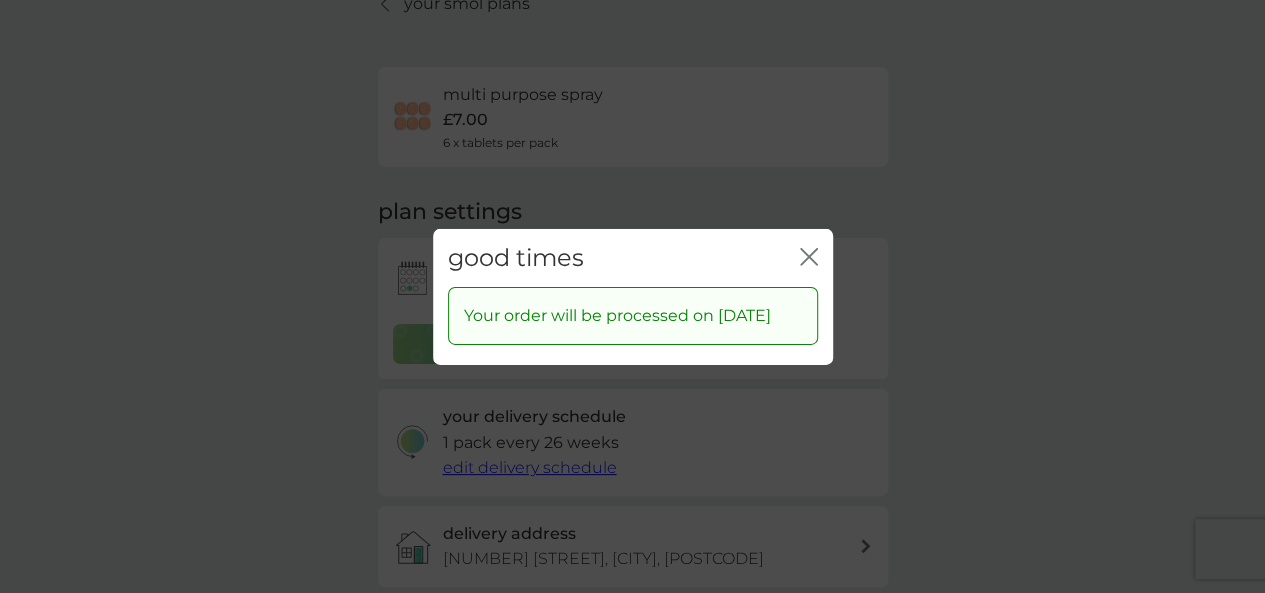 click on "close" 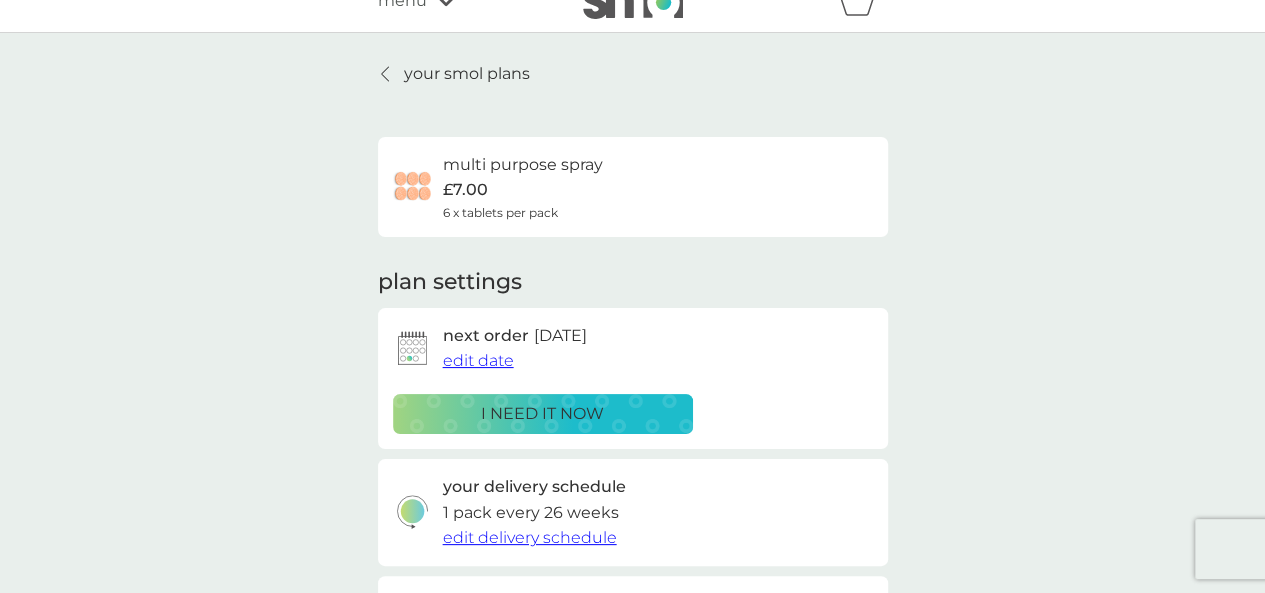 scroll, scrollTop: 0, scrollLeft: 0, axis: both 